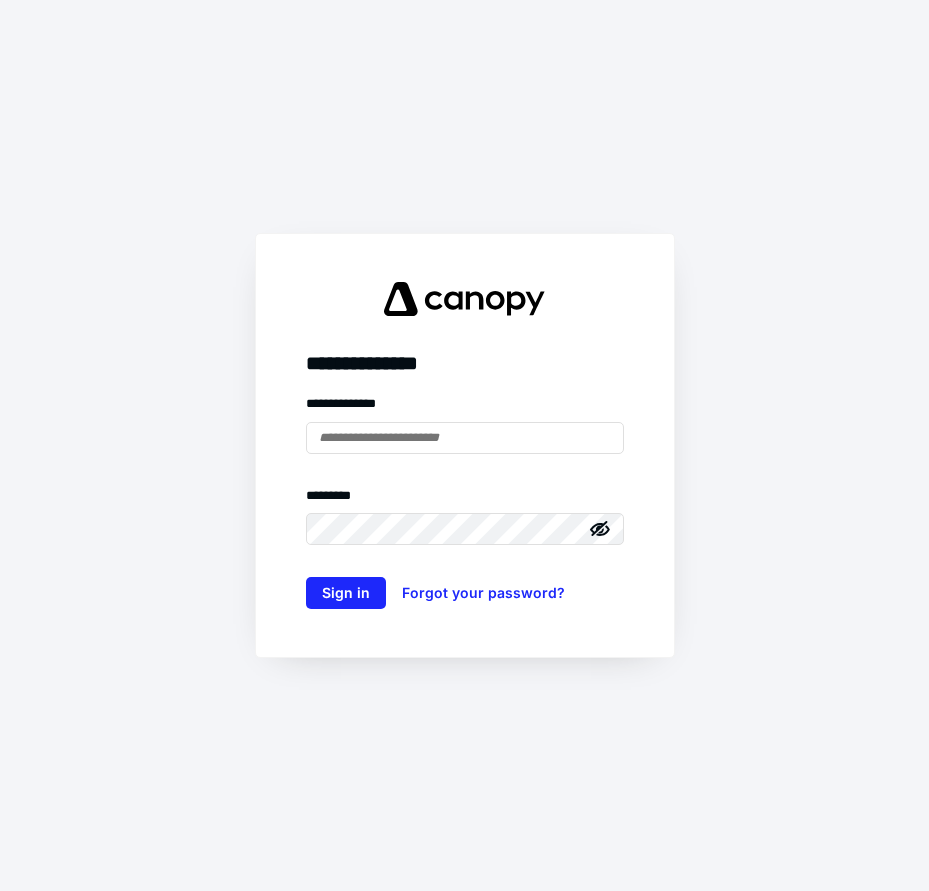 scroll, scrollTop: 0, scrollLeft: 0, axis: both 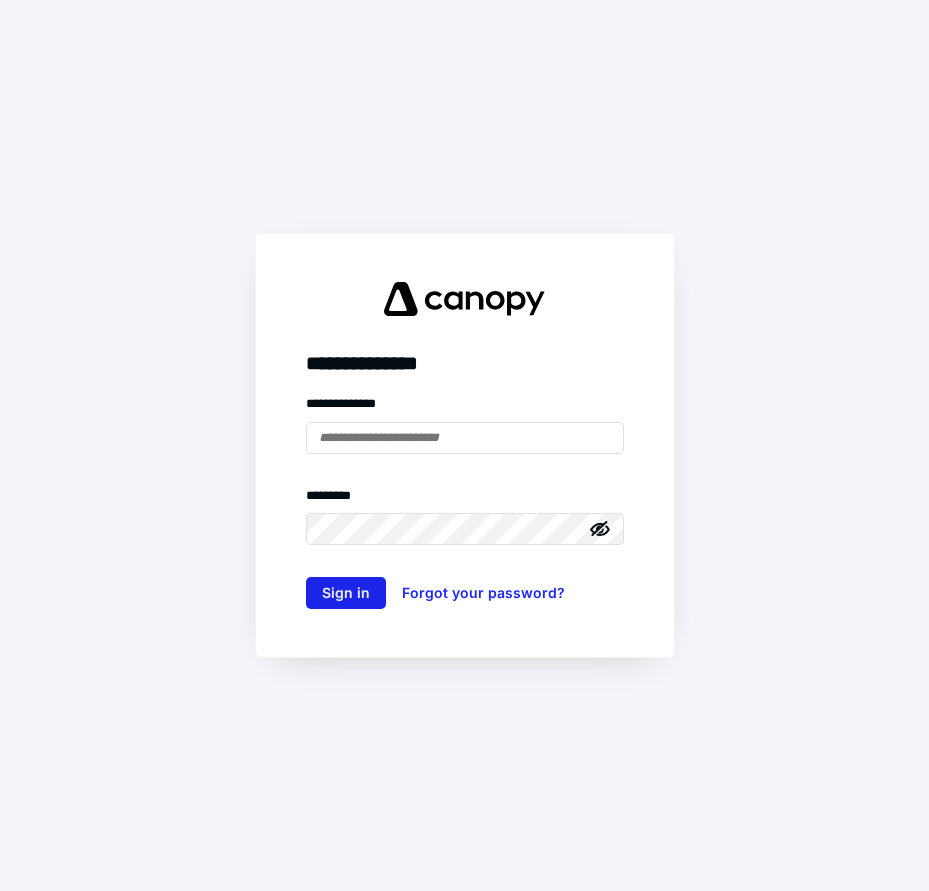 type on "**********" 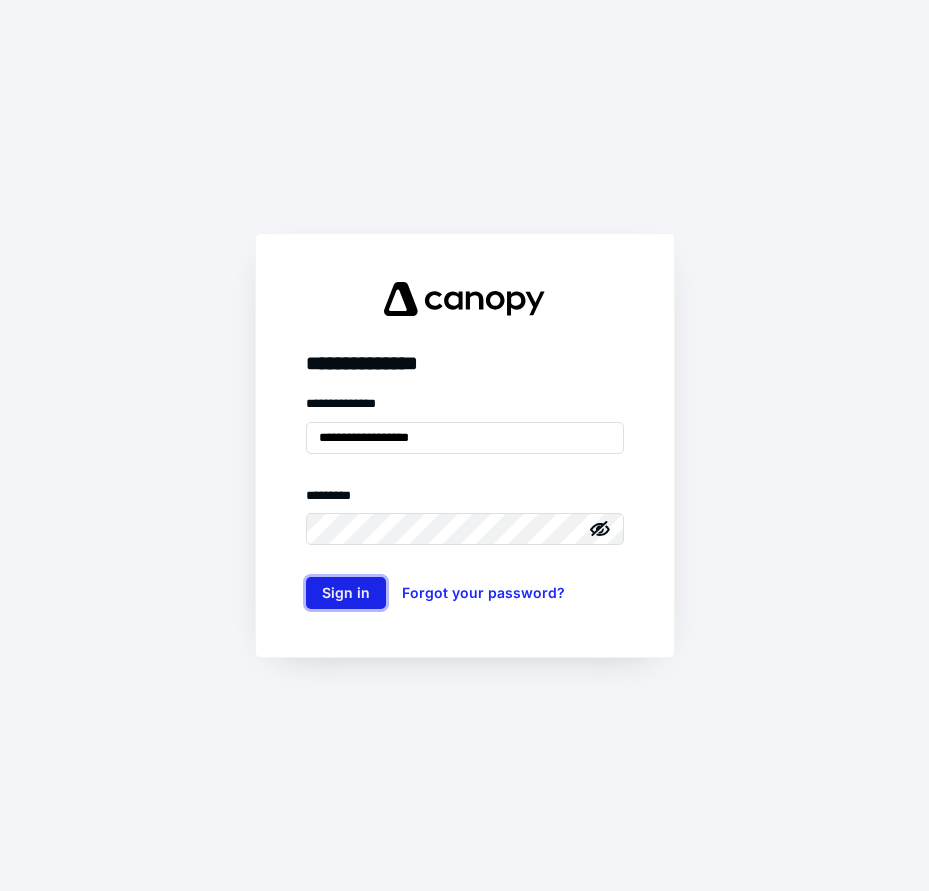 click on "Sign in" at bounding box center [346, 593] 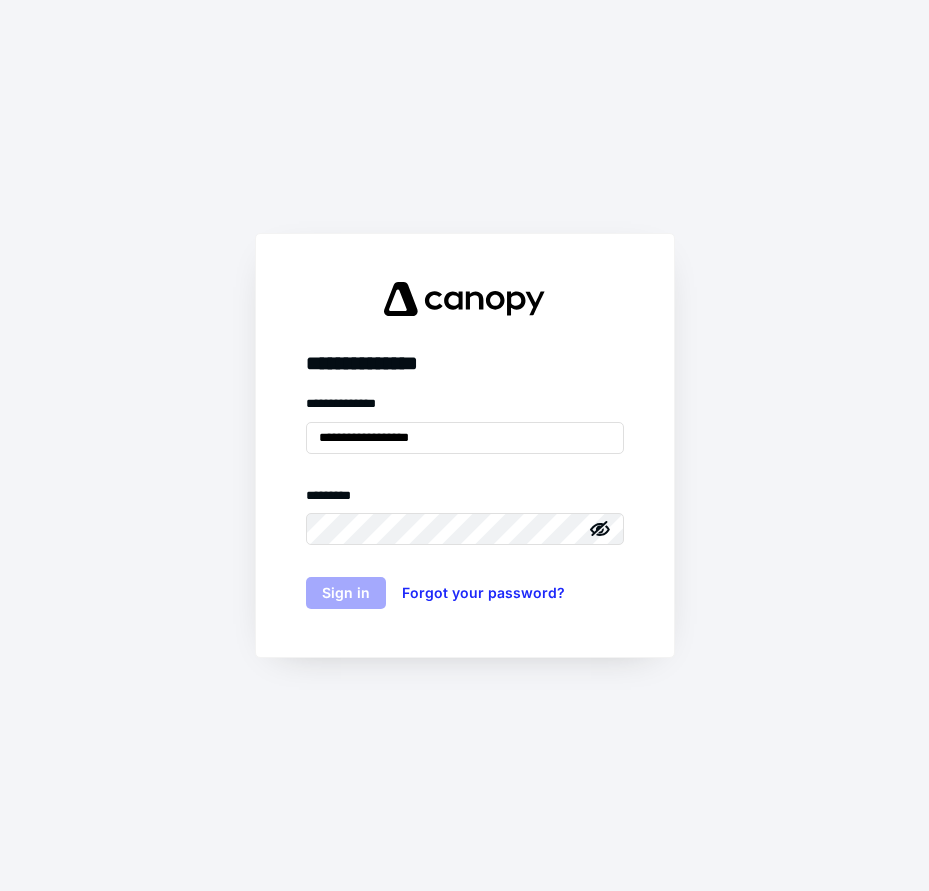 click on "**********" at bounding box center [464, 445] 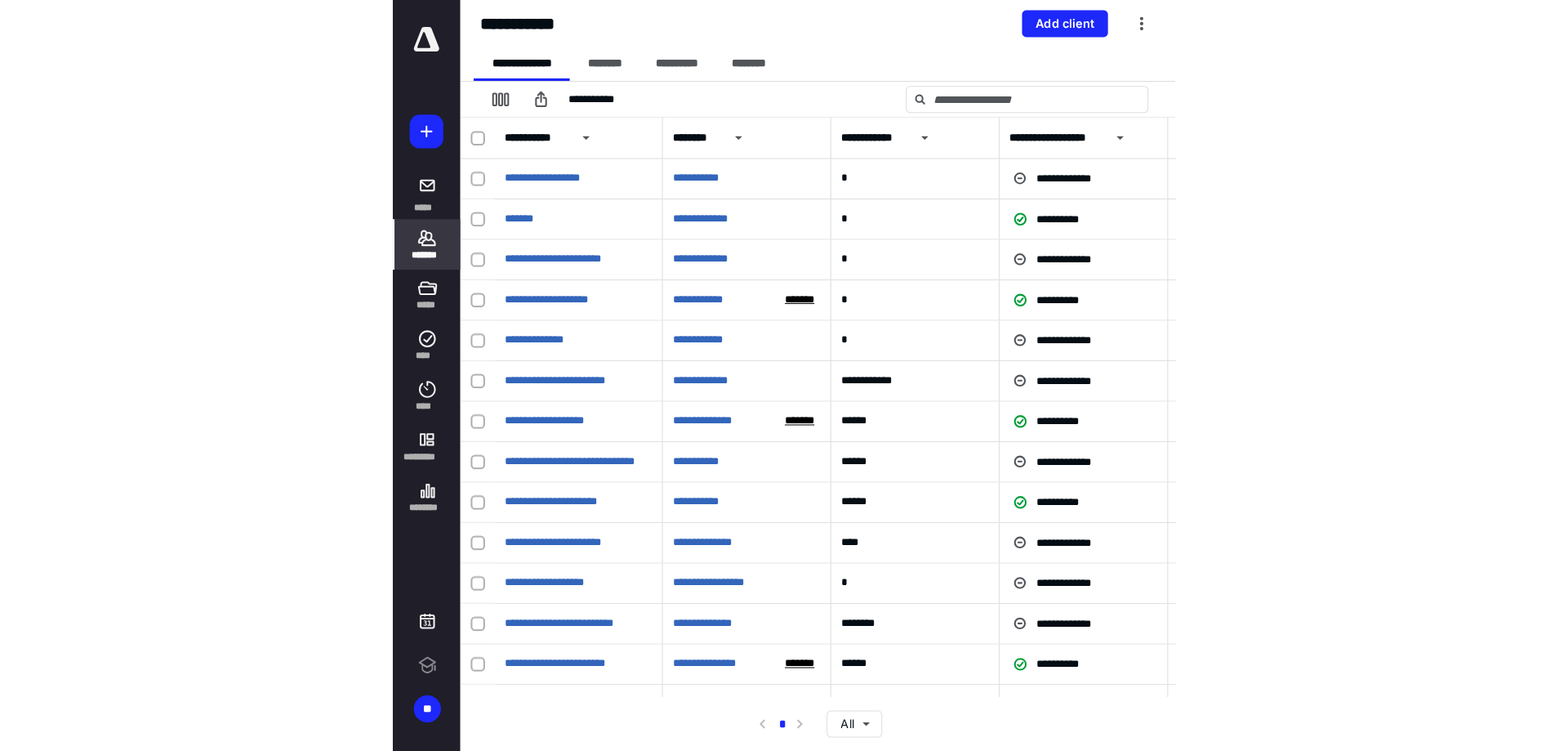 scroll, scrollTop: 0, scrollLeft: 0, axis: both 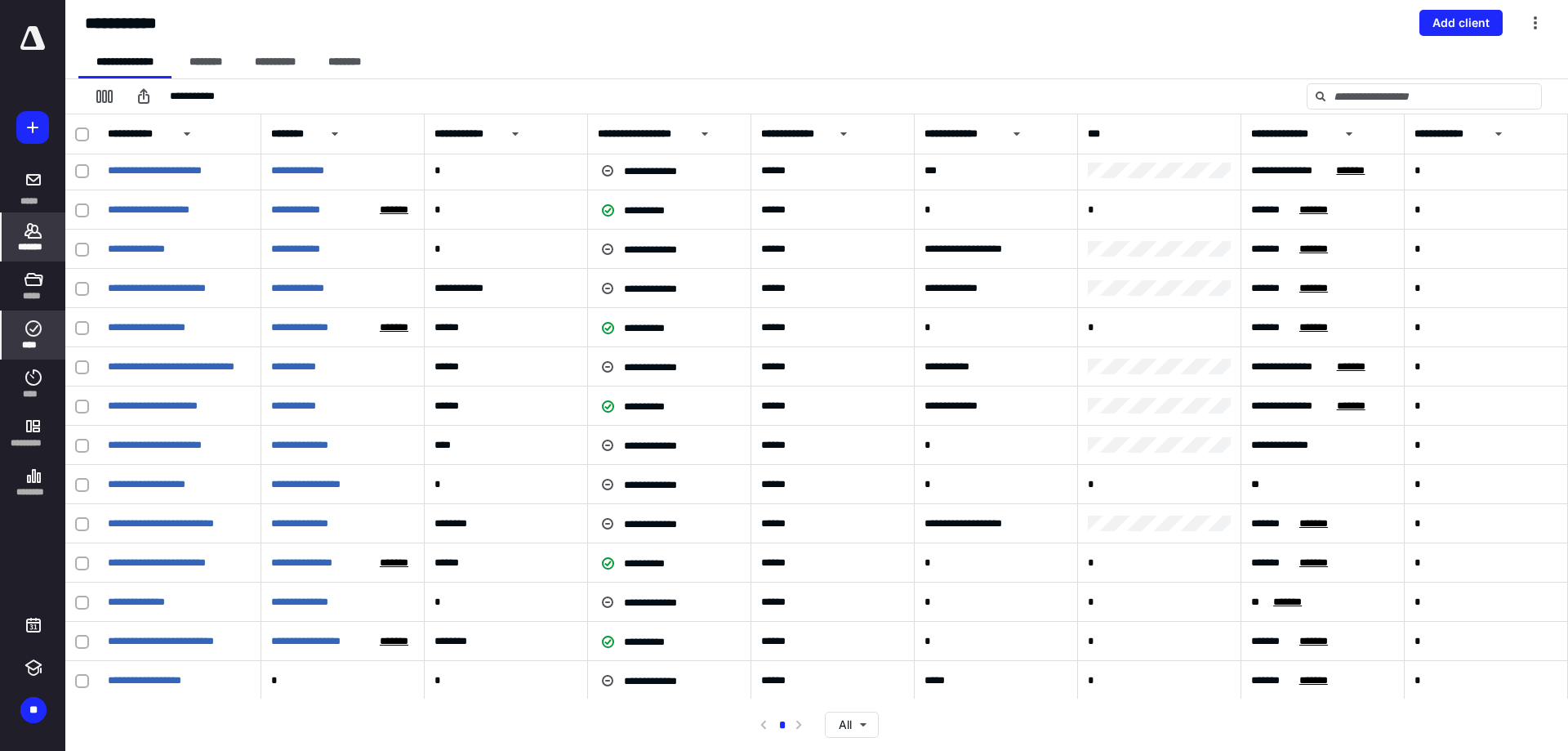 click on "****" at bounding box center (33, 335) 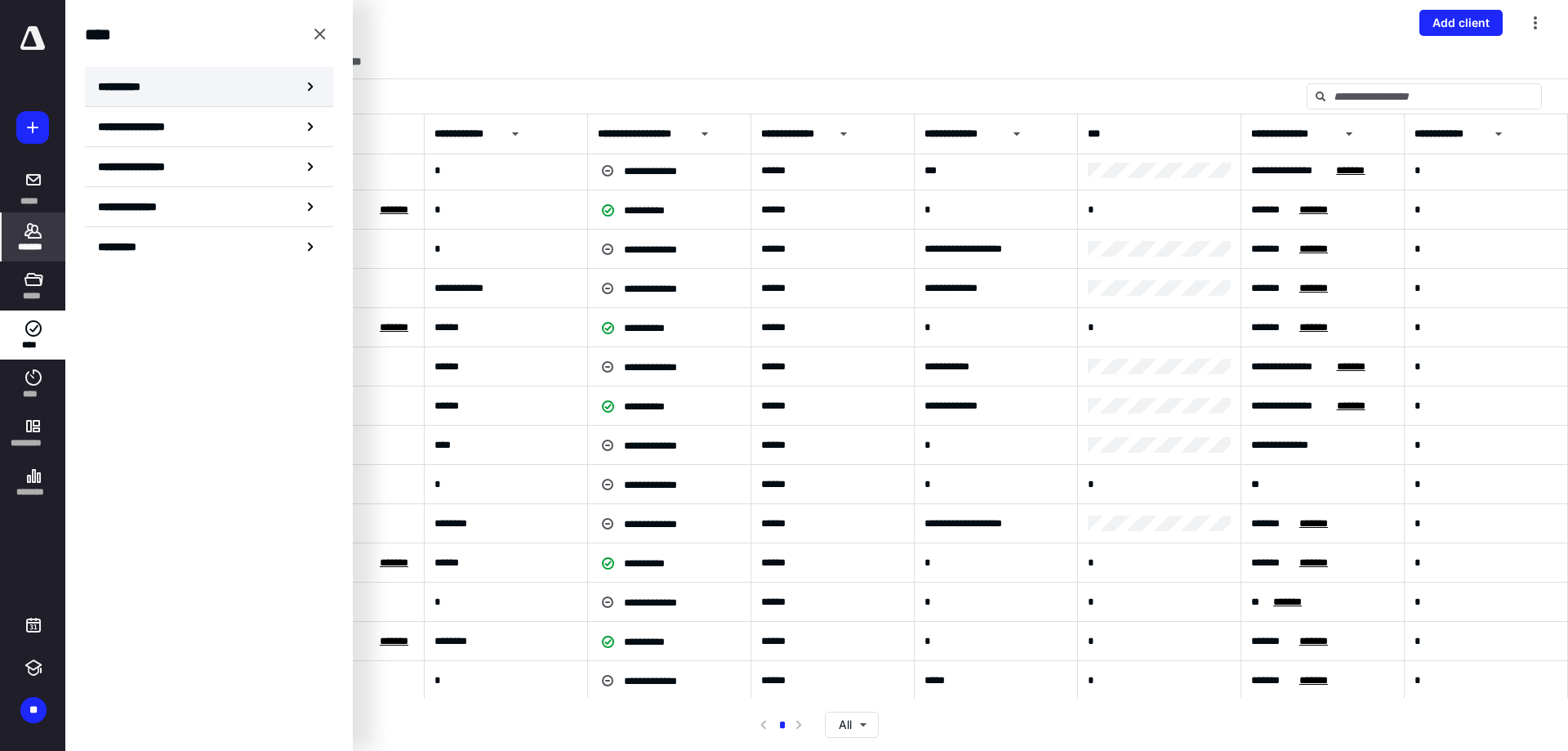click 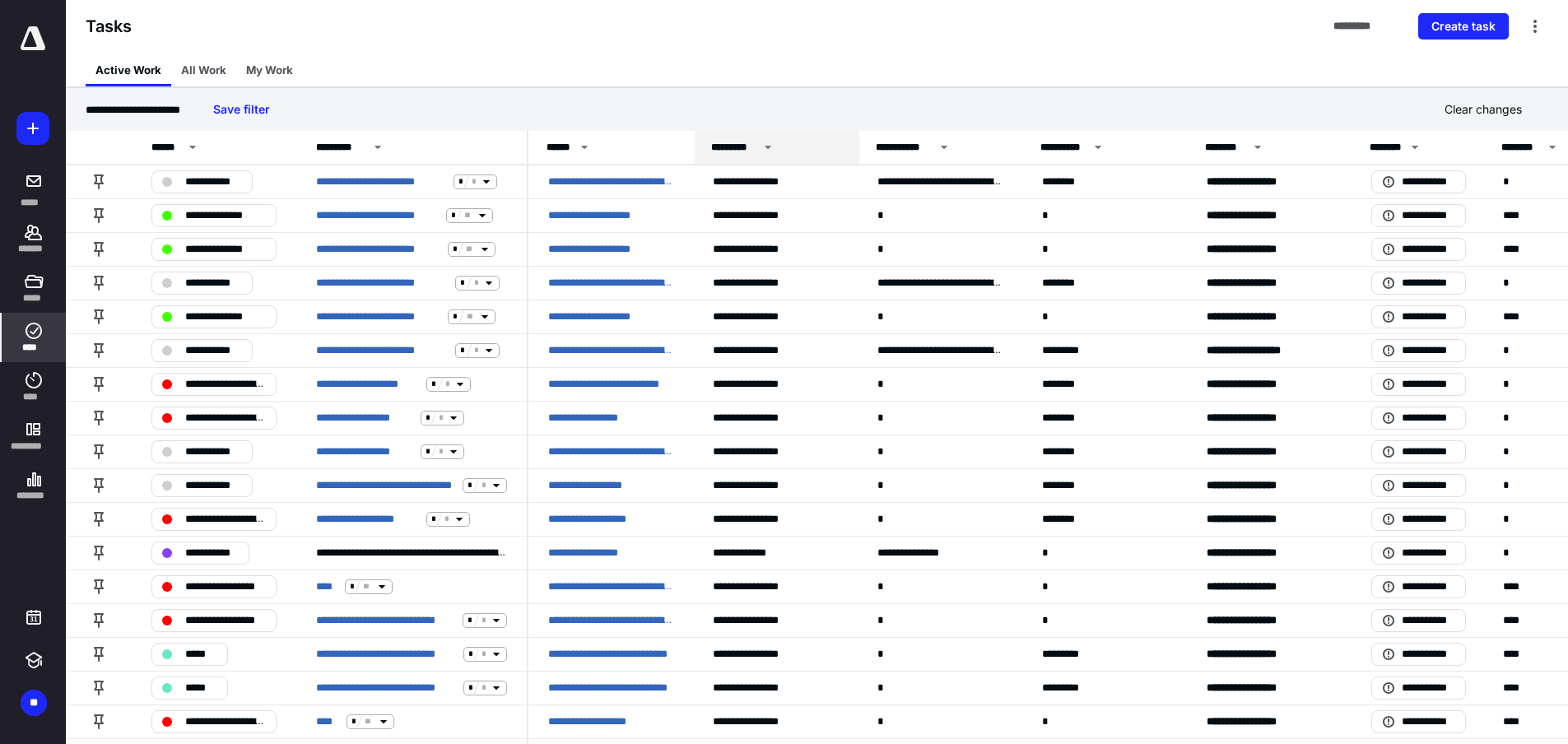 click 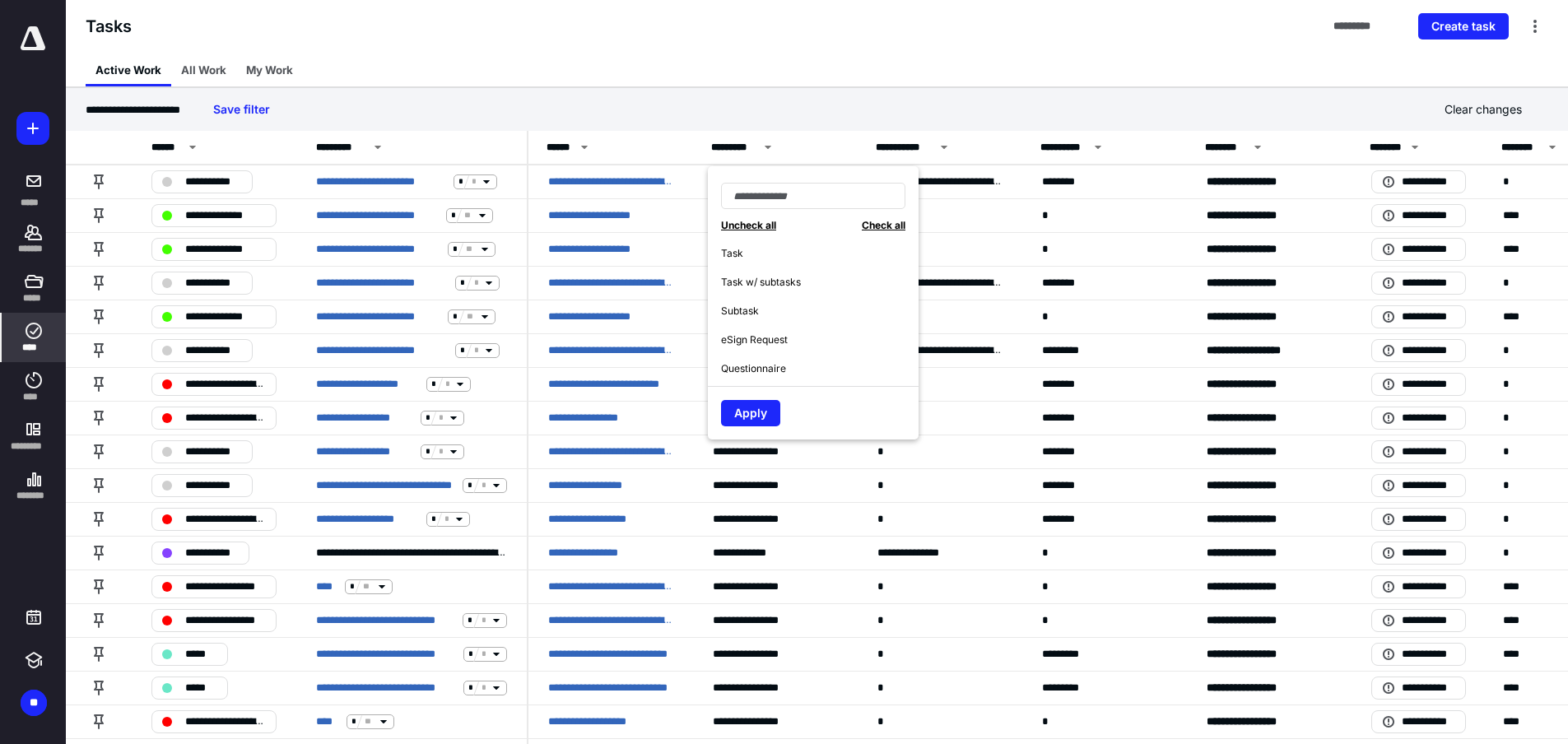 scroll, scrollTop: 29, scrollLeft: 0, axis: vertical 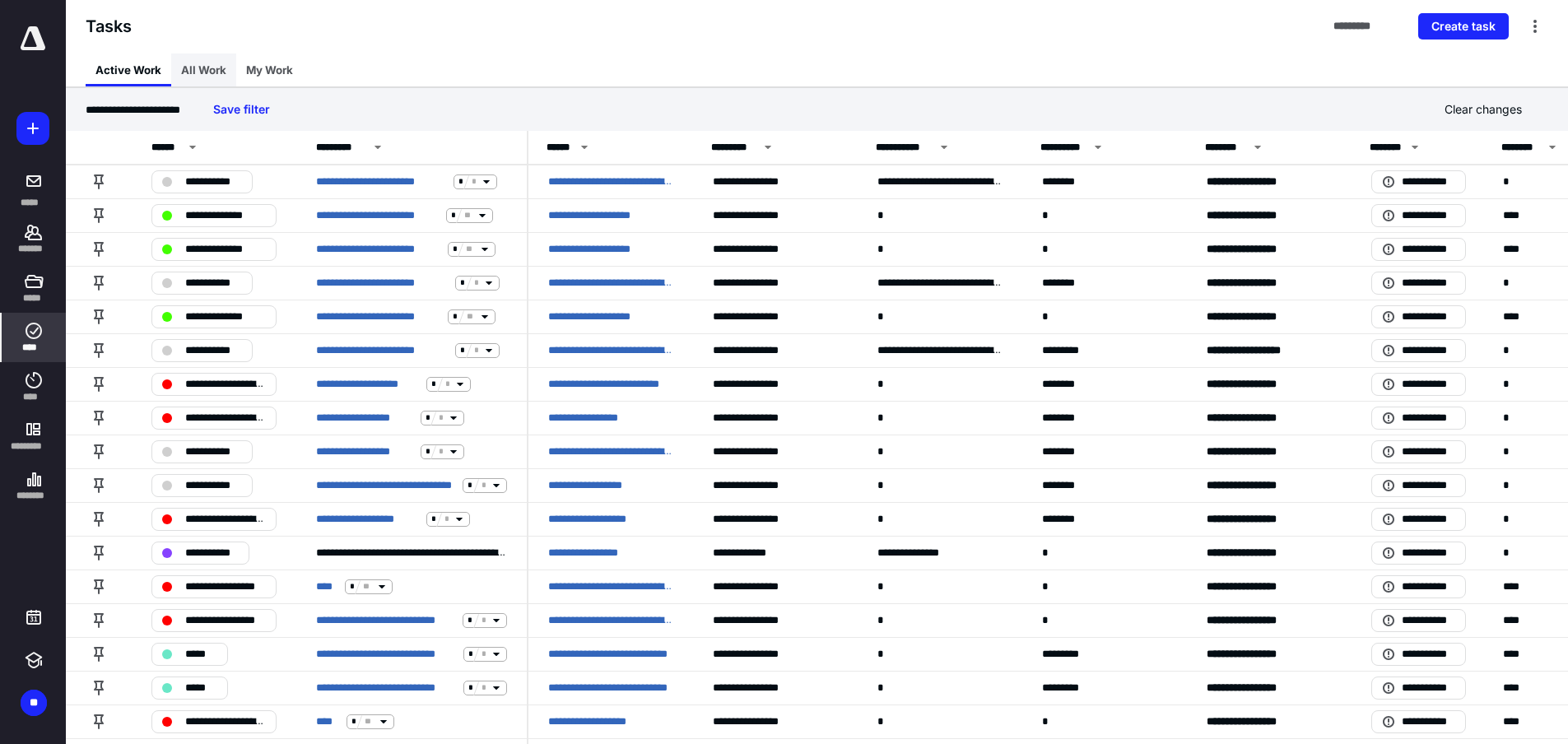 click on "All Work" at bounding box center (203, 70) 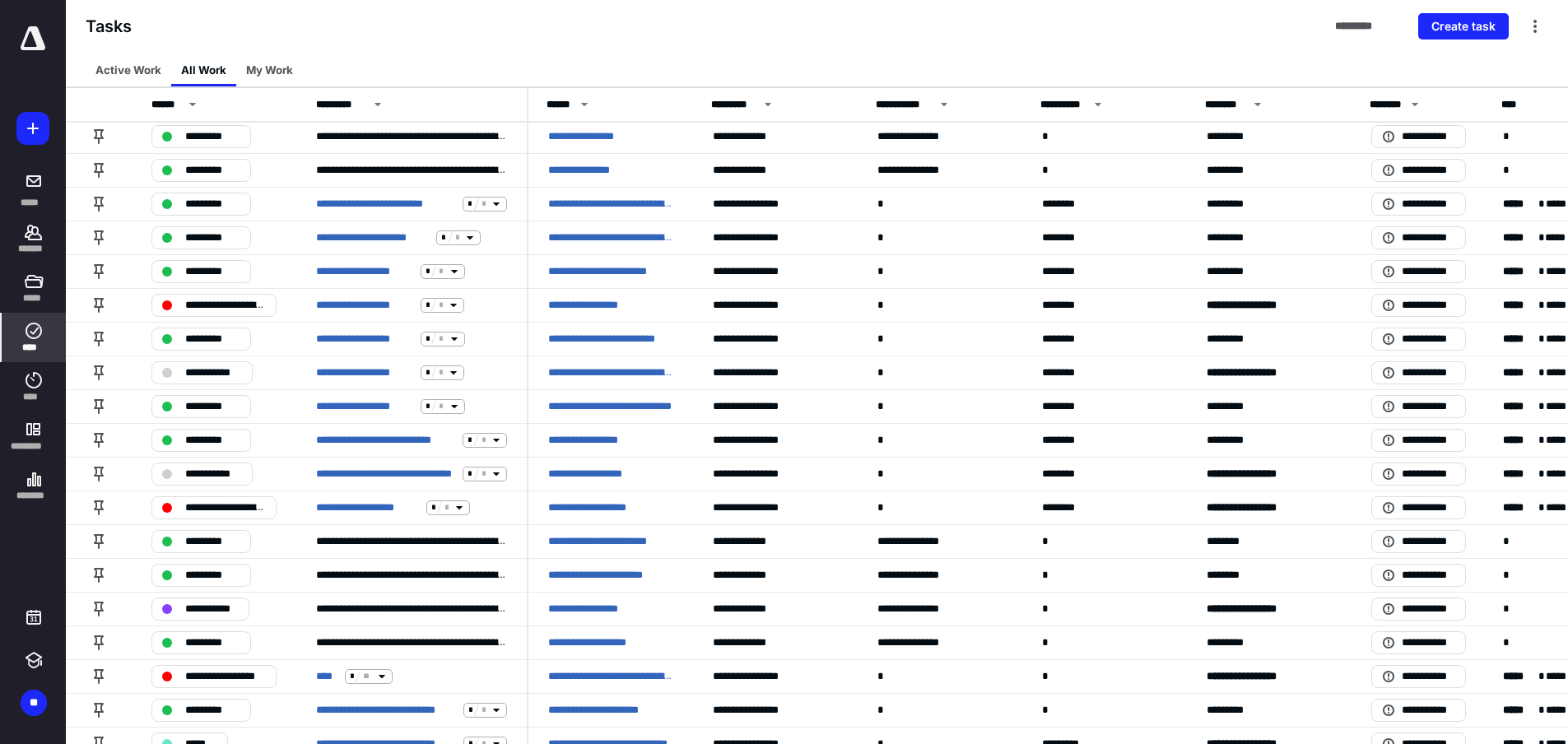 scroll, scrollTop: 412, scrollLeft: 0, axis: vertical 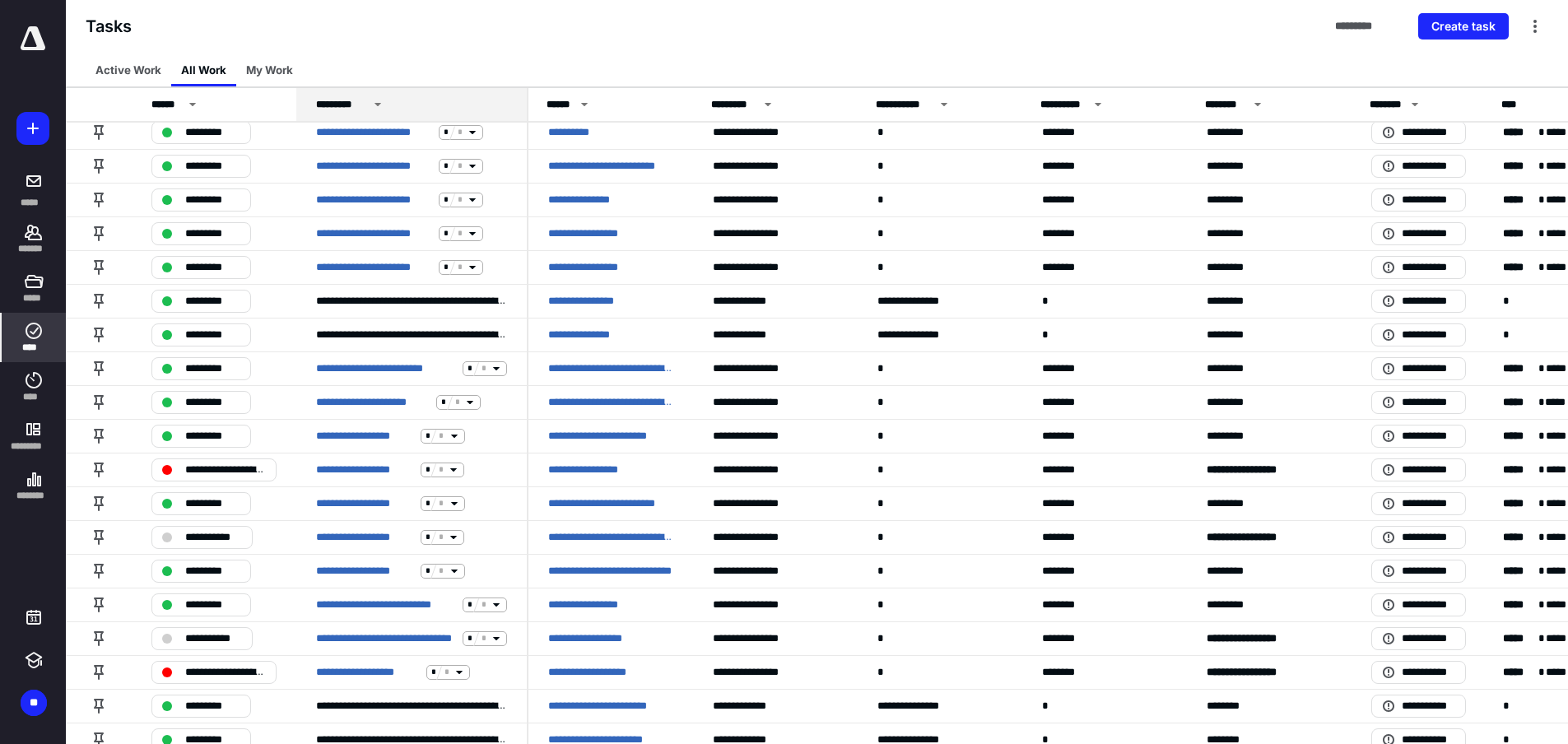 click 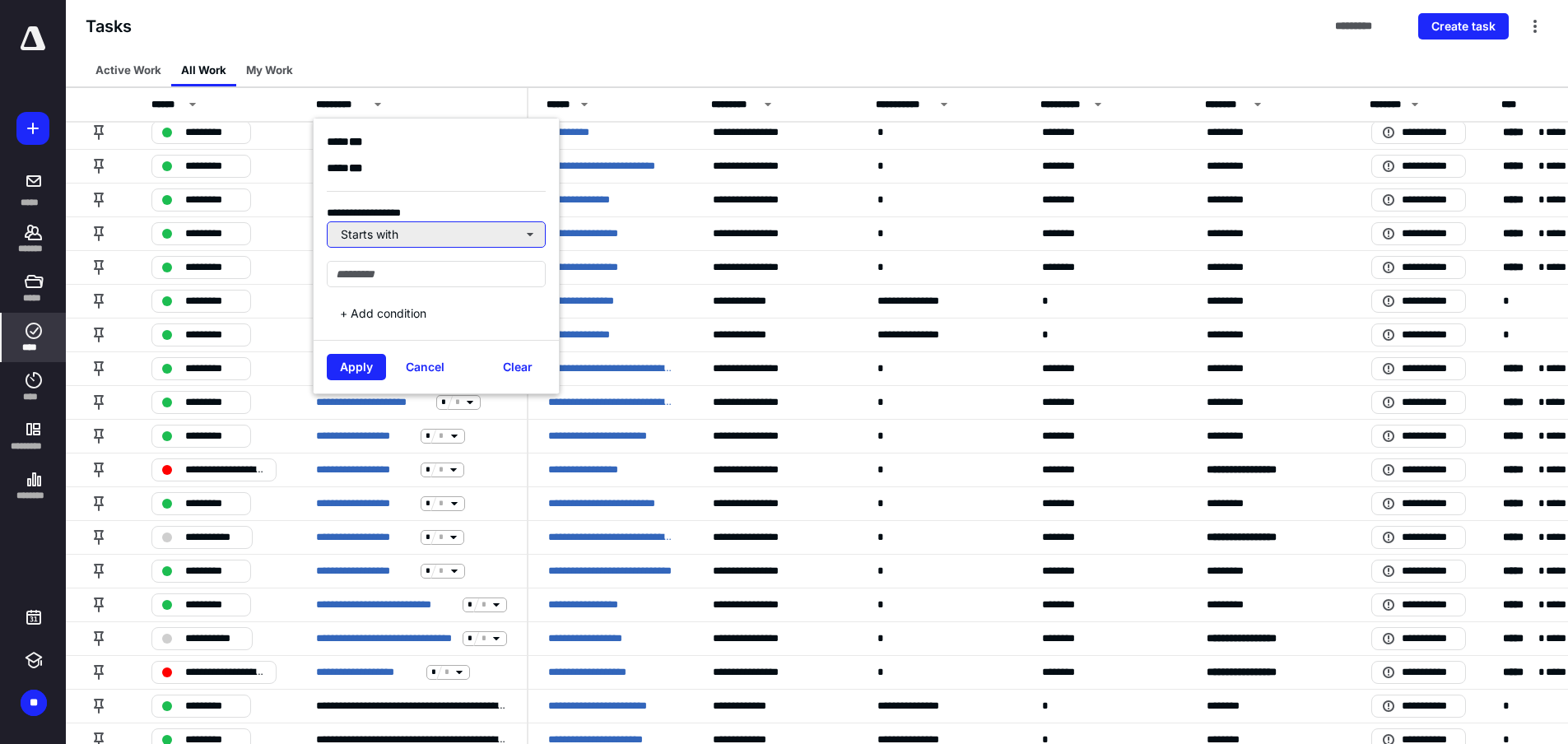 click on "Starts with" at bounding box center [436, 235] 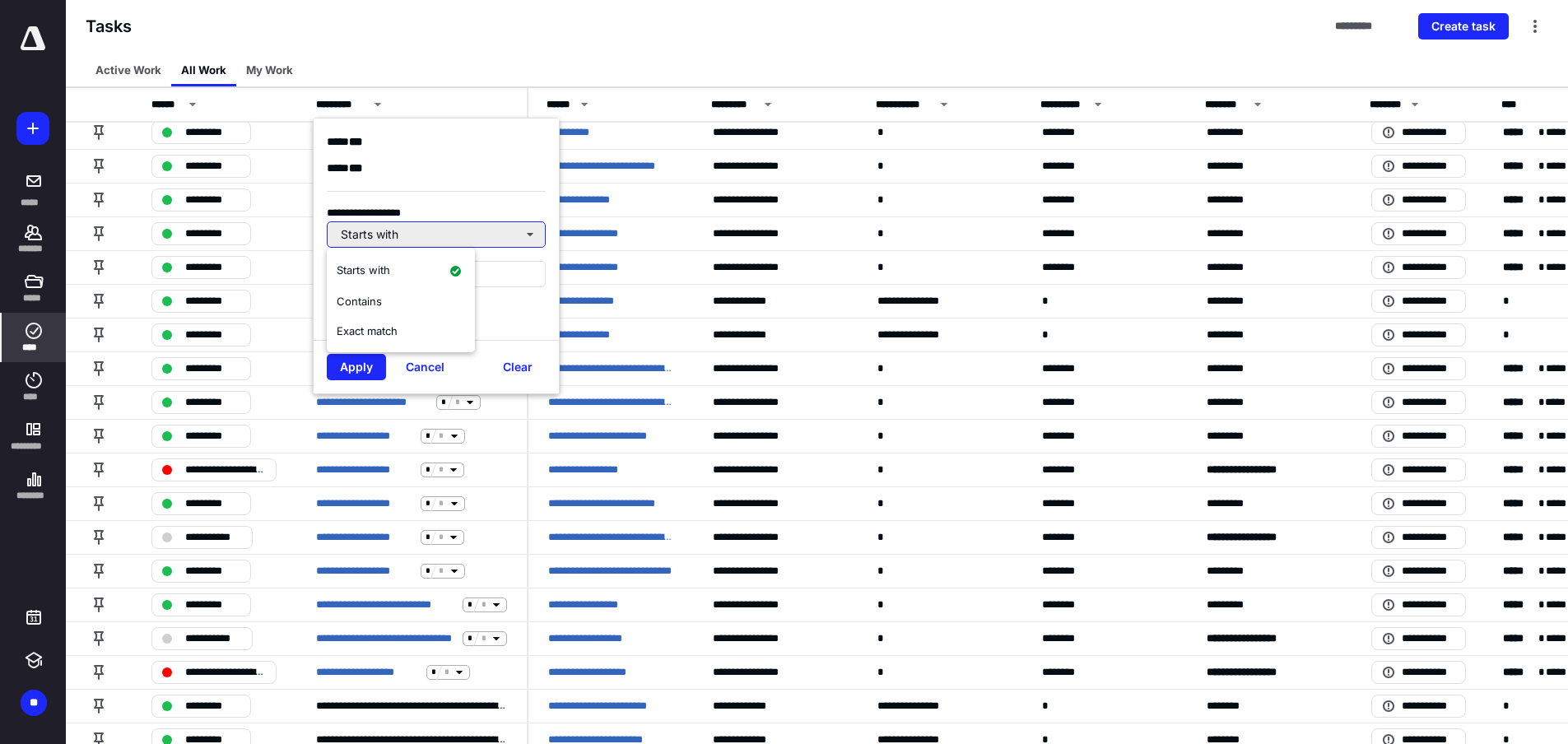 click on "Starts with" at bounding box center [436, 235] 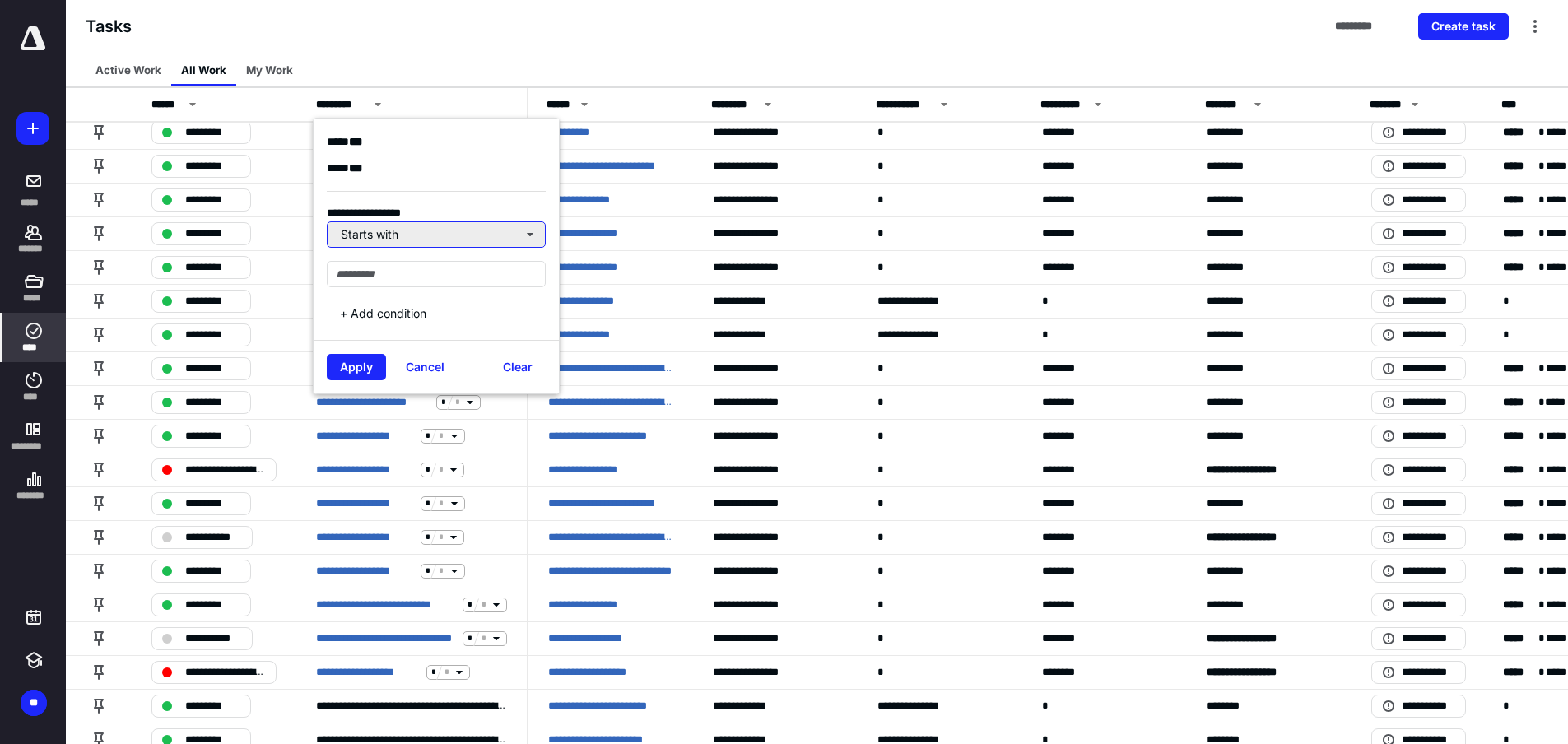 click on "Starts with" at bounding box center (436, 235) 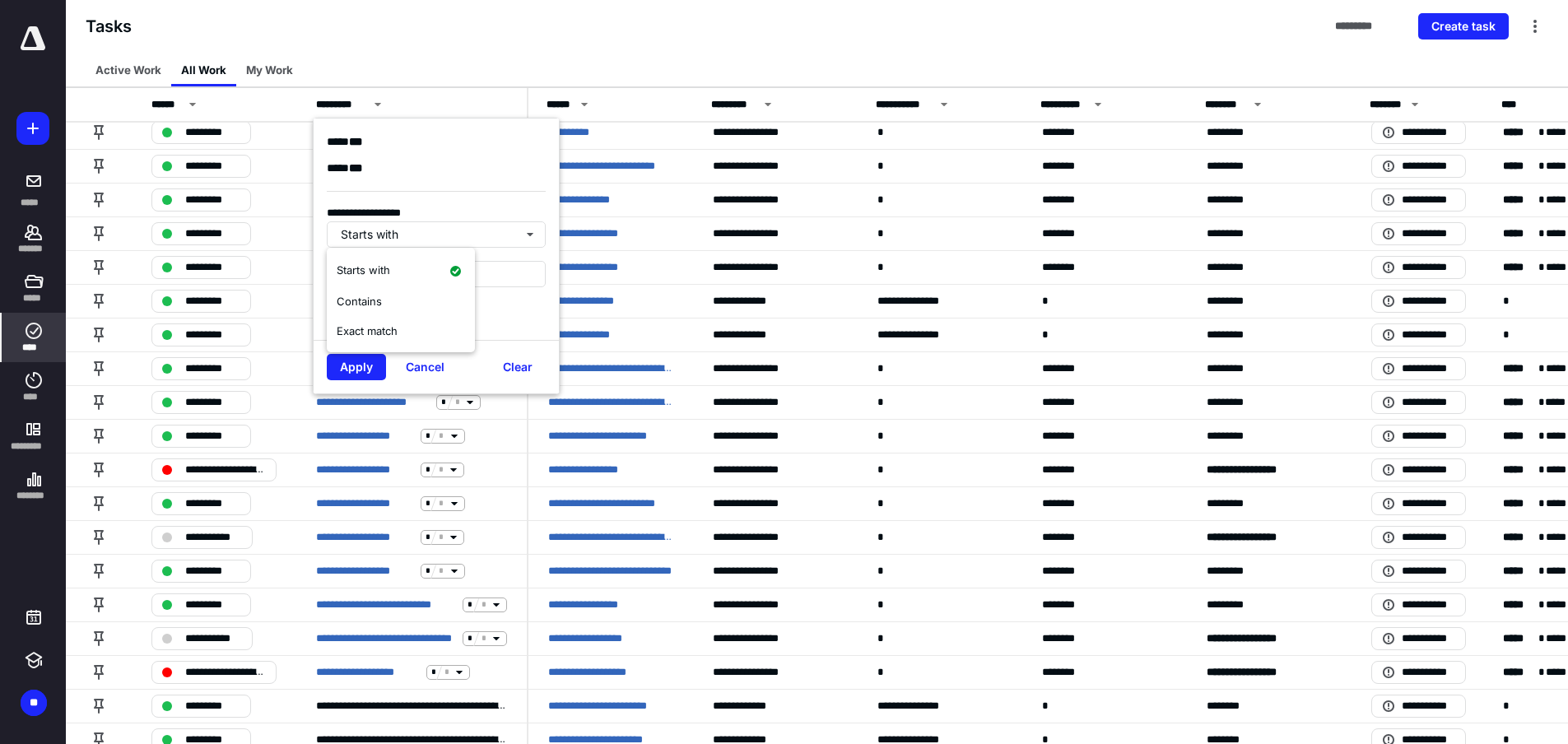 click on "Tasks ********* Create task" at bounding box center (817, 26) 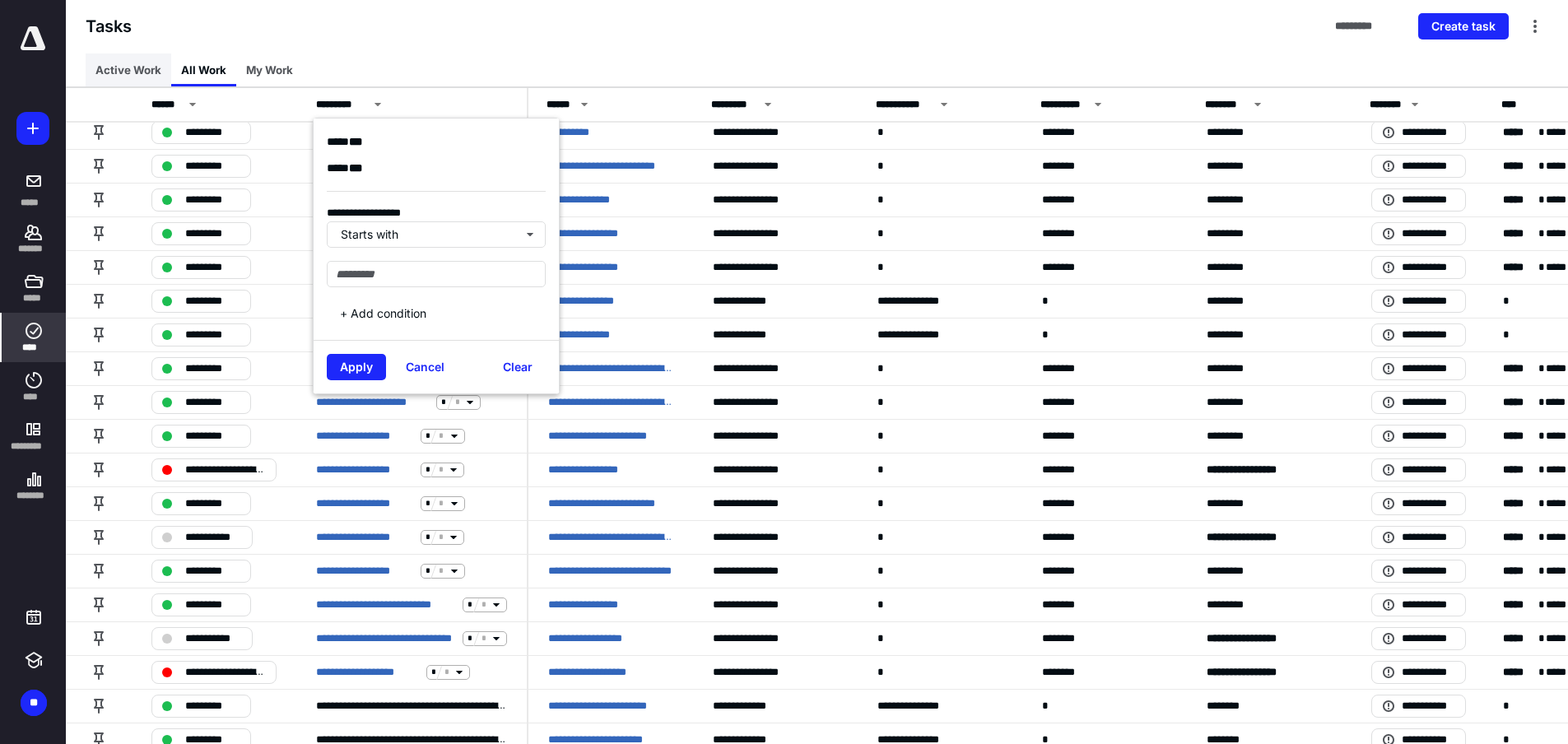 click on "Active Work" at bounding box center (128, 70) 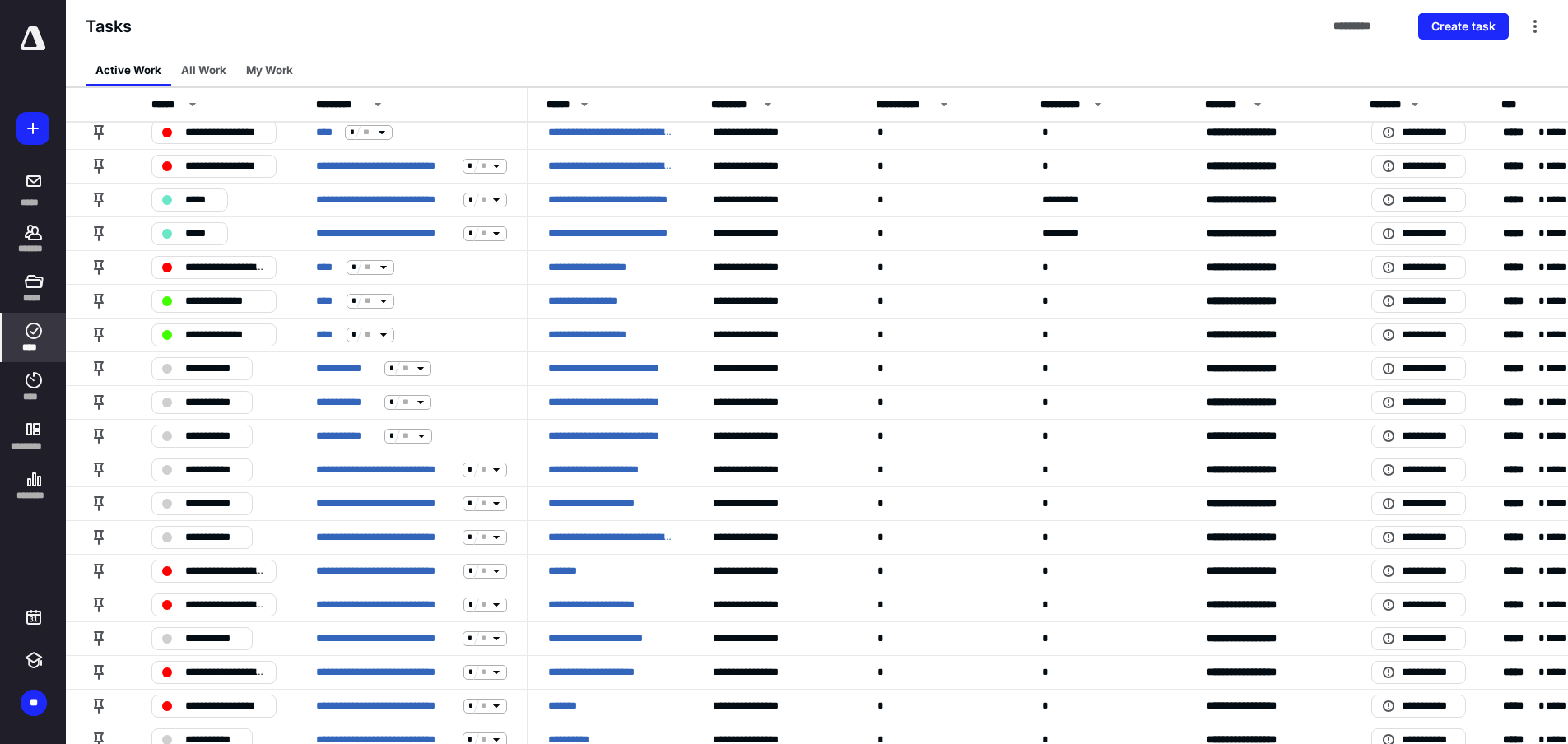 scroll, scrollTop: 0, scrollLeft: 0, axis: both 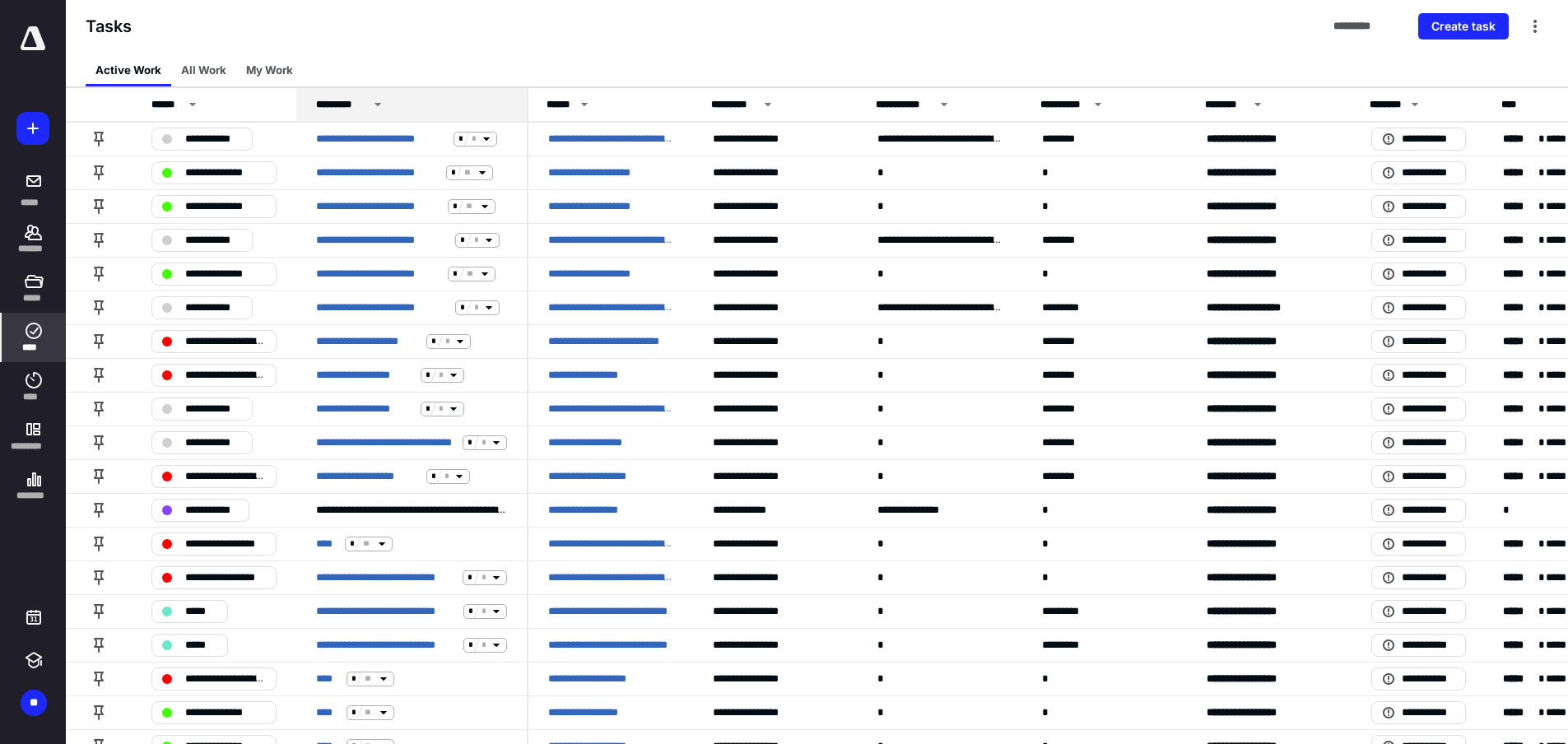 click on "*********" at bounding box center [342, 105] 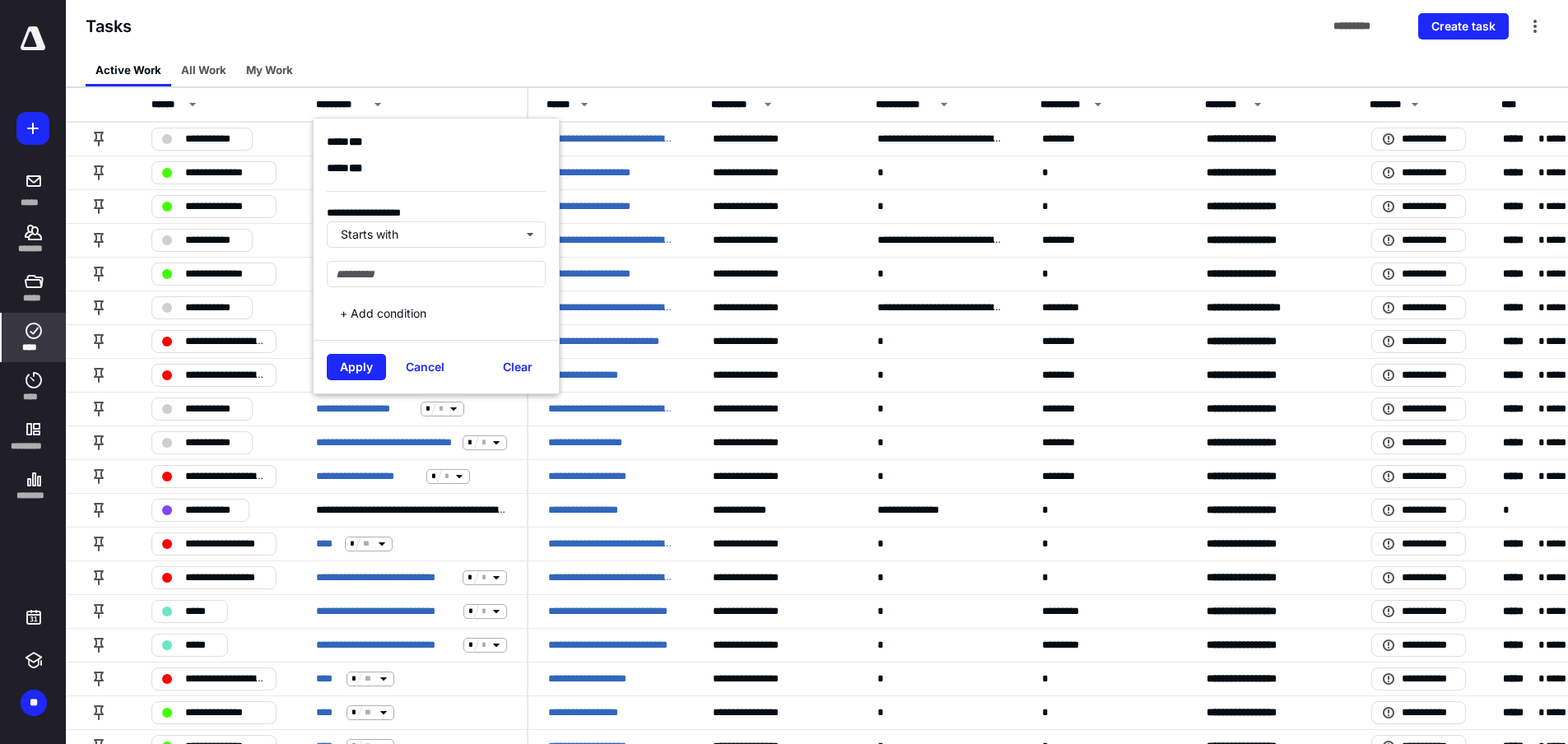 click on "Tasks ********* Create task" at bounding box center [817, 26] 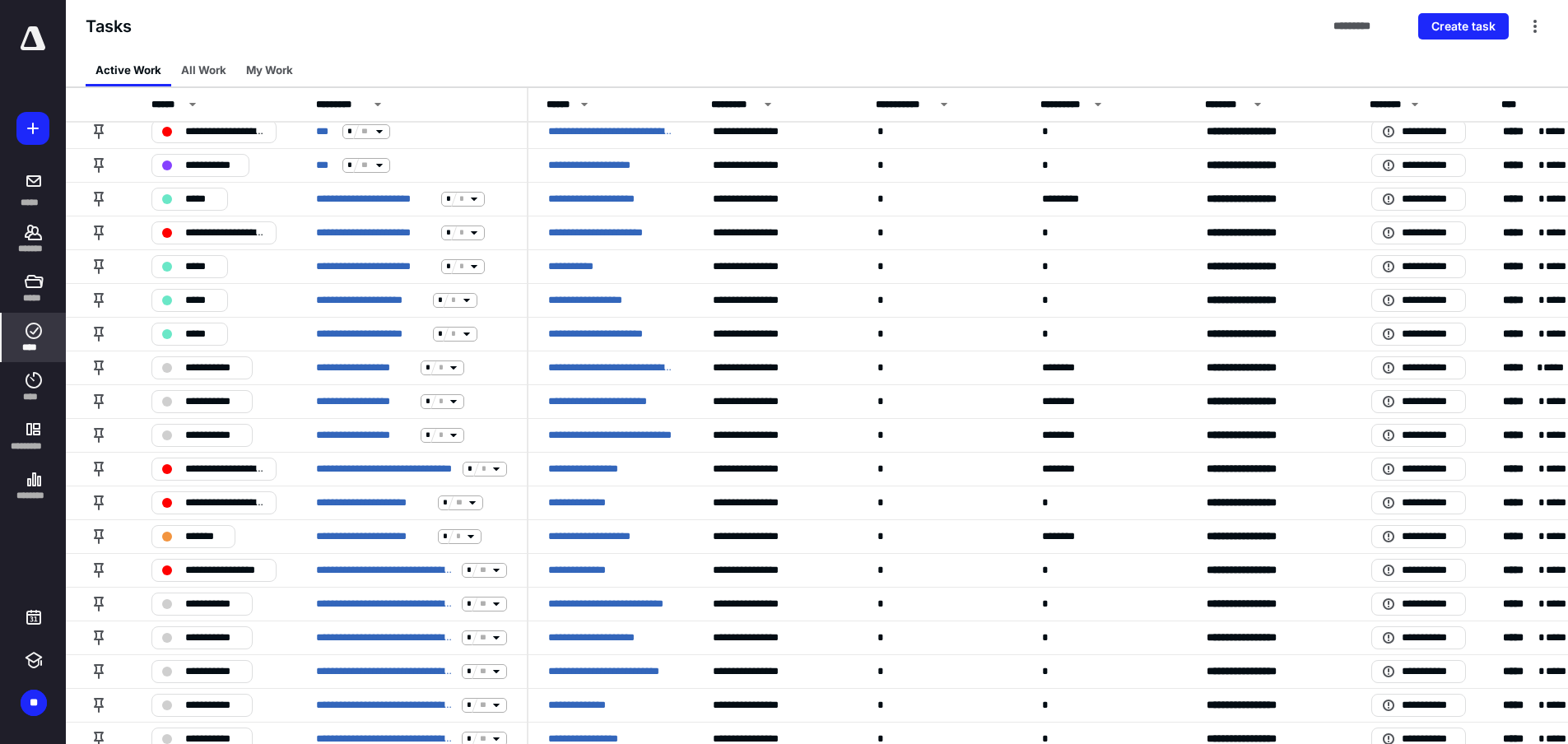scroll, scrollTop: 2789, scrollLeft: 0, axis: vertical 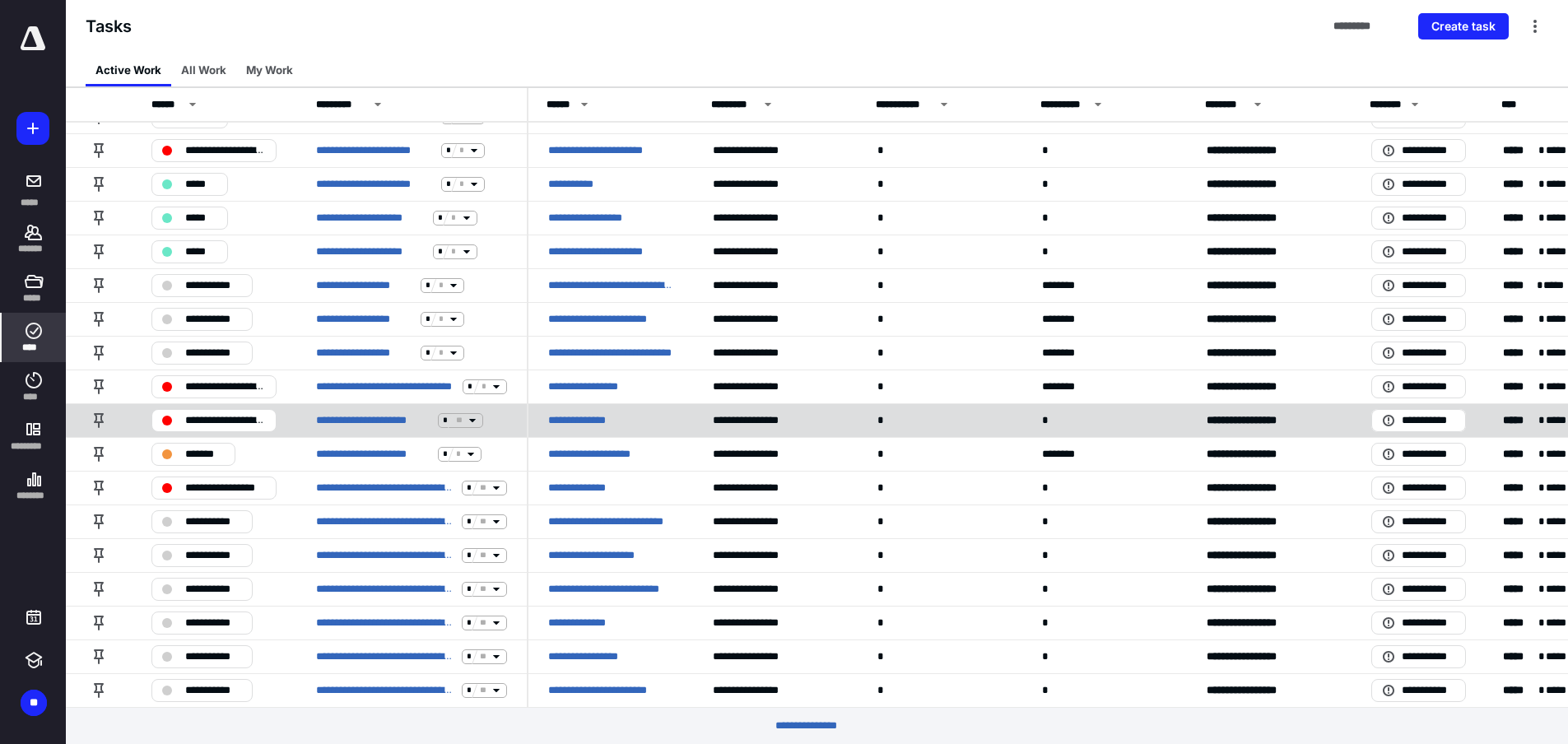 click on "**********" at bounding box center [775, 420] 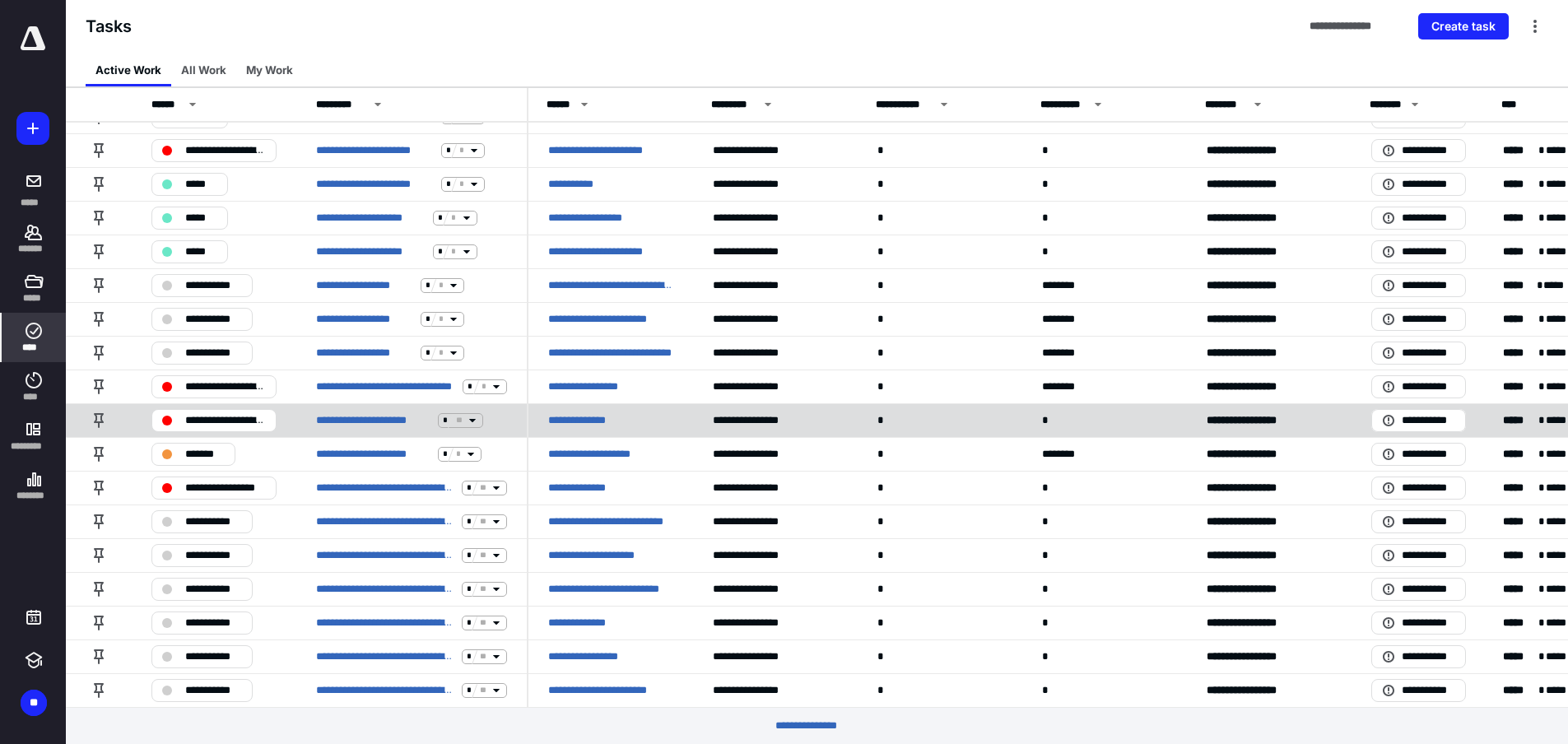 click on "**********" at bounding box center [611, 420] 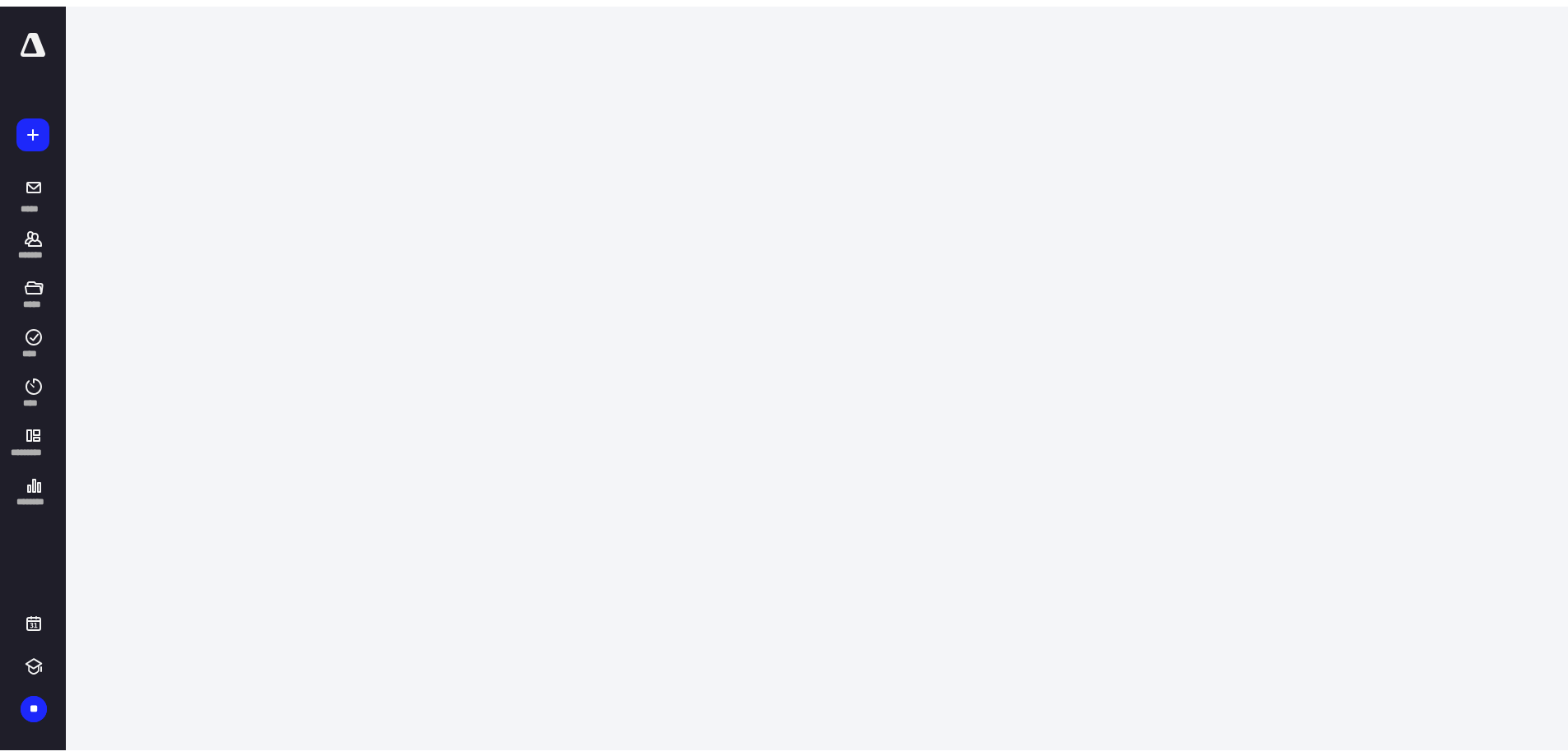 scroll, scrollTop: 0, scrollLeft: 0, axis: both 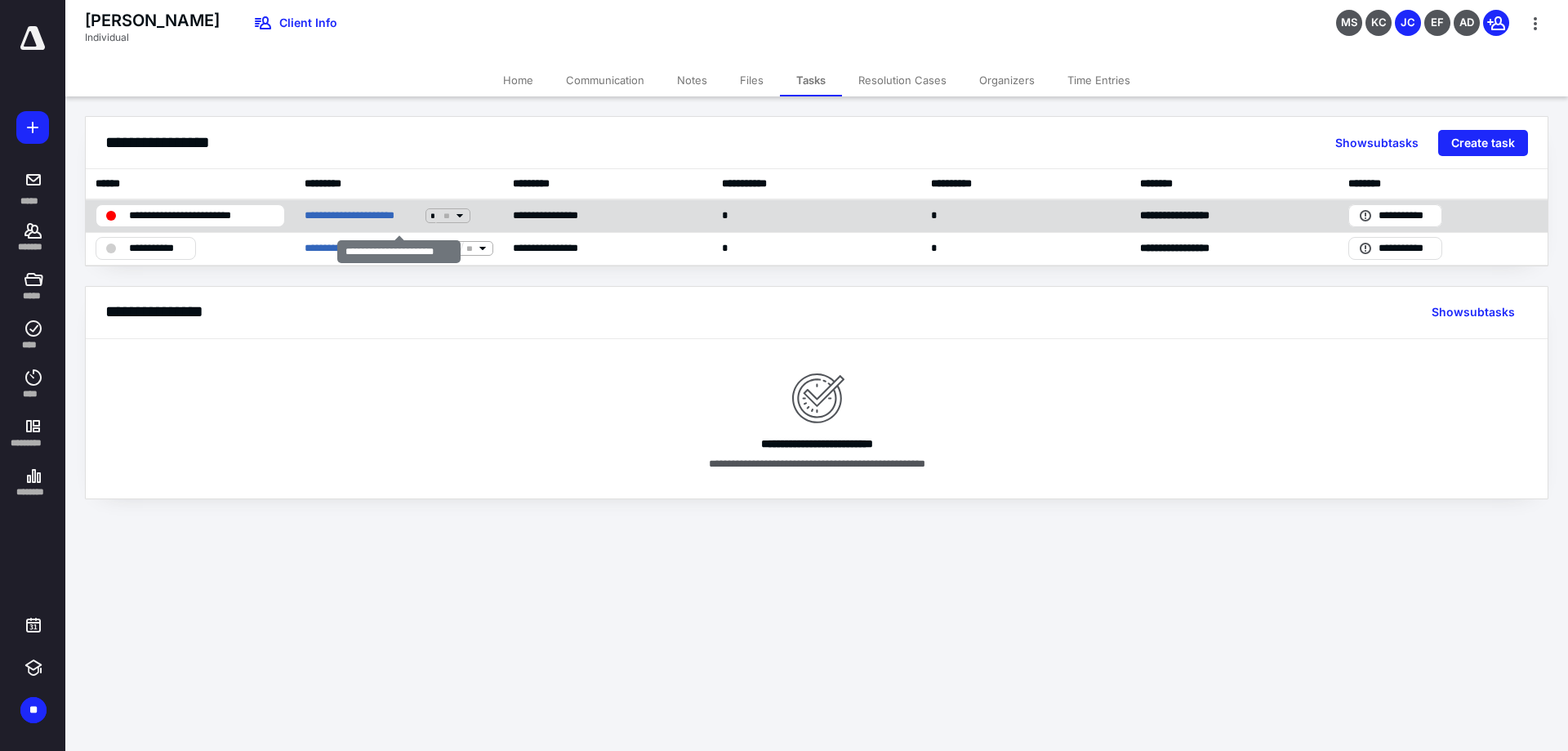 click 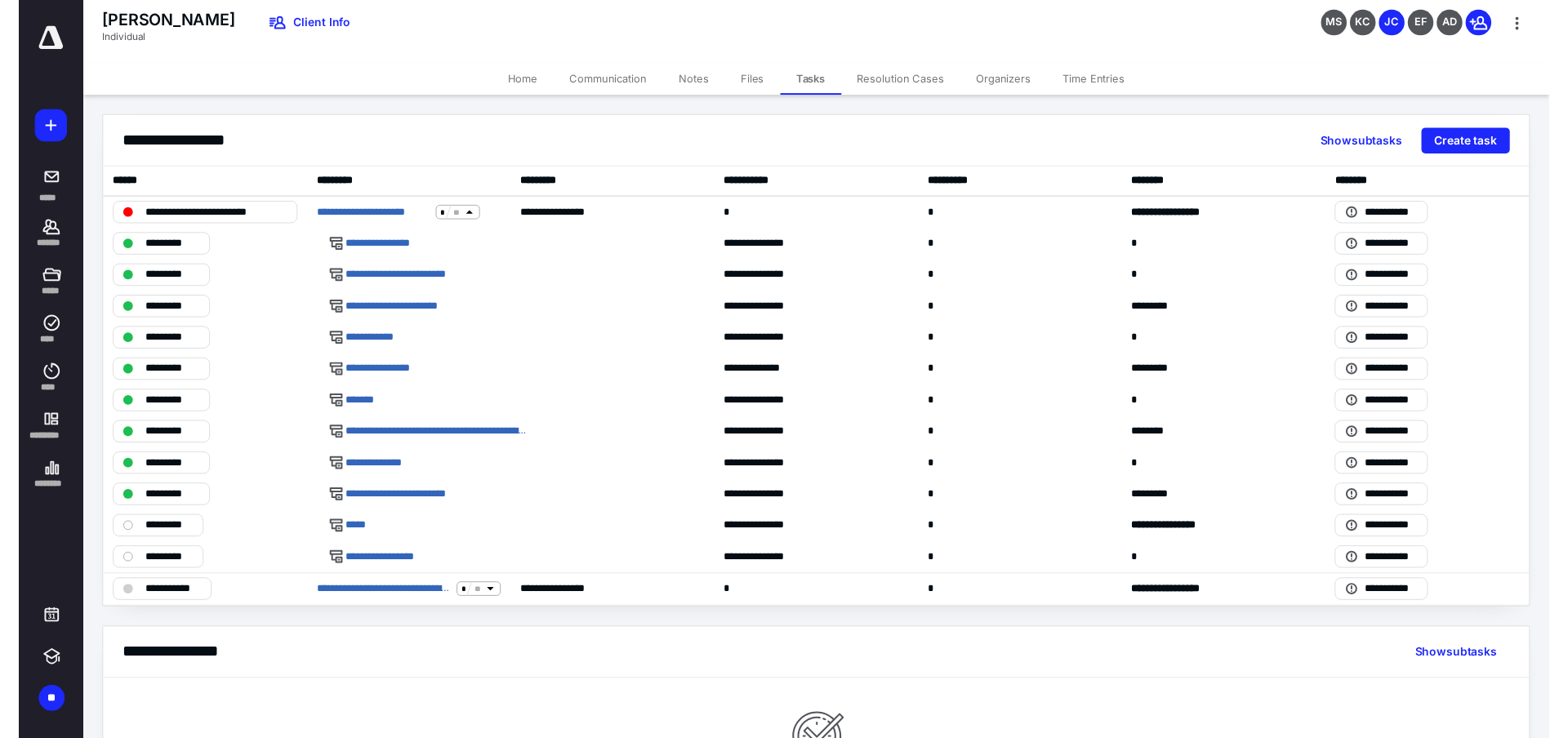 scroll, scrollTop: 0, scrollLeft: 0, axis: both 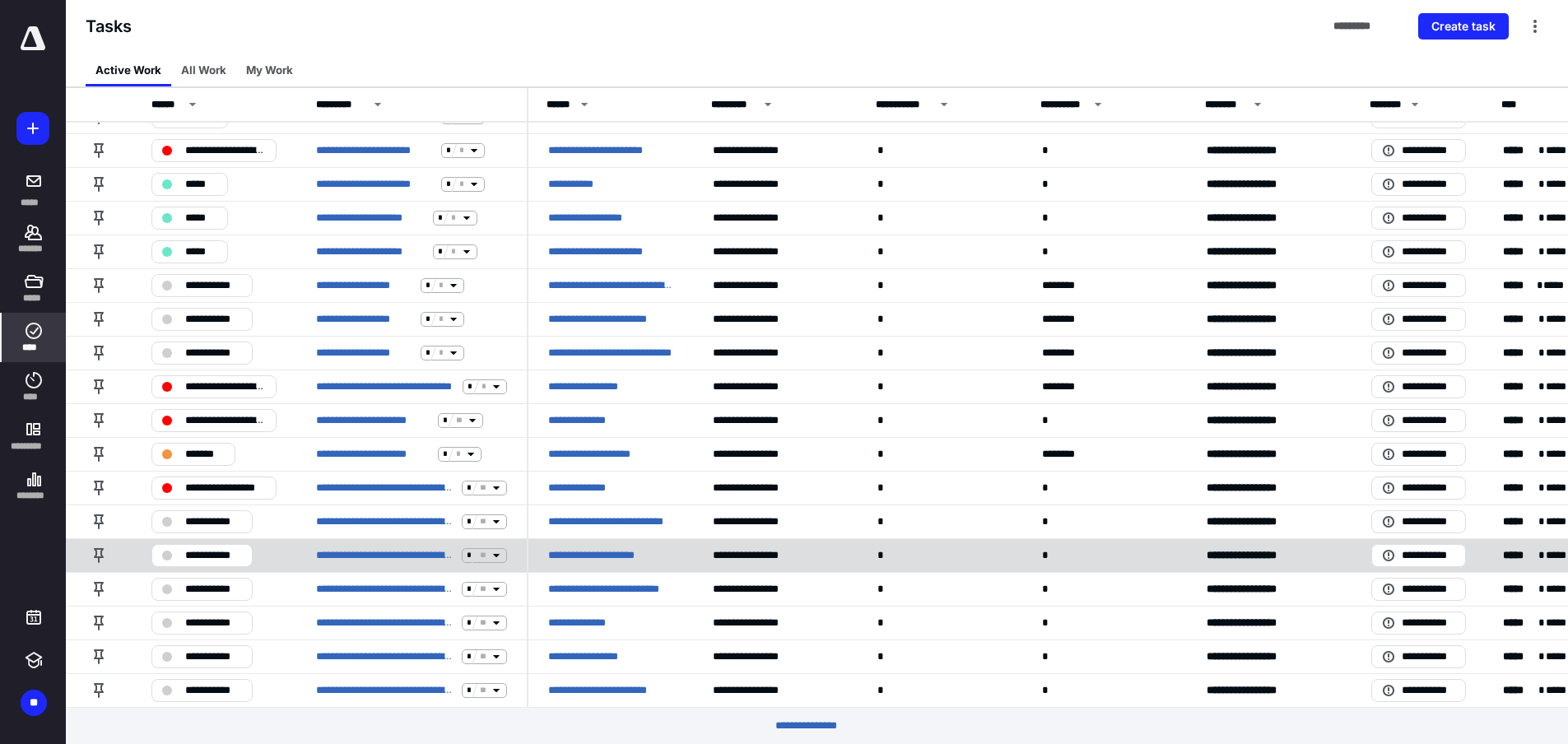 click on "**********" at bounding box center [604, 556] 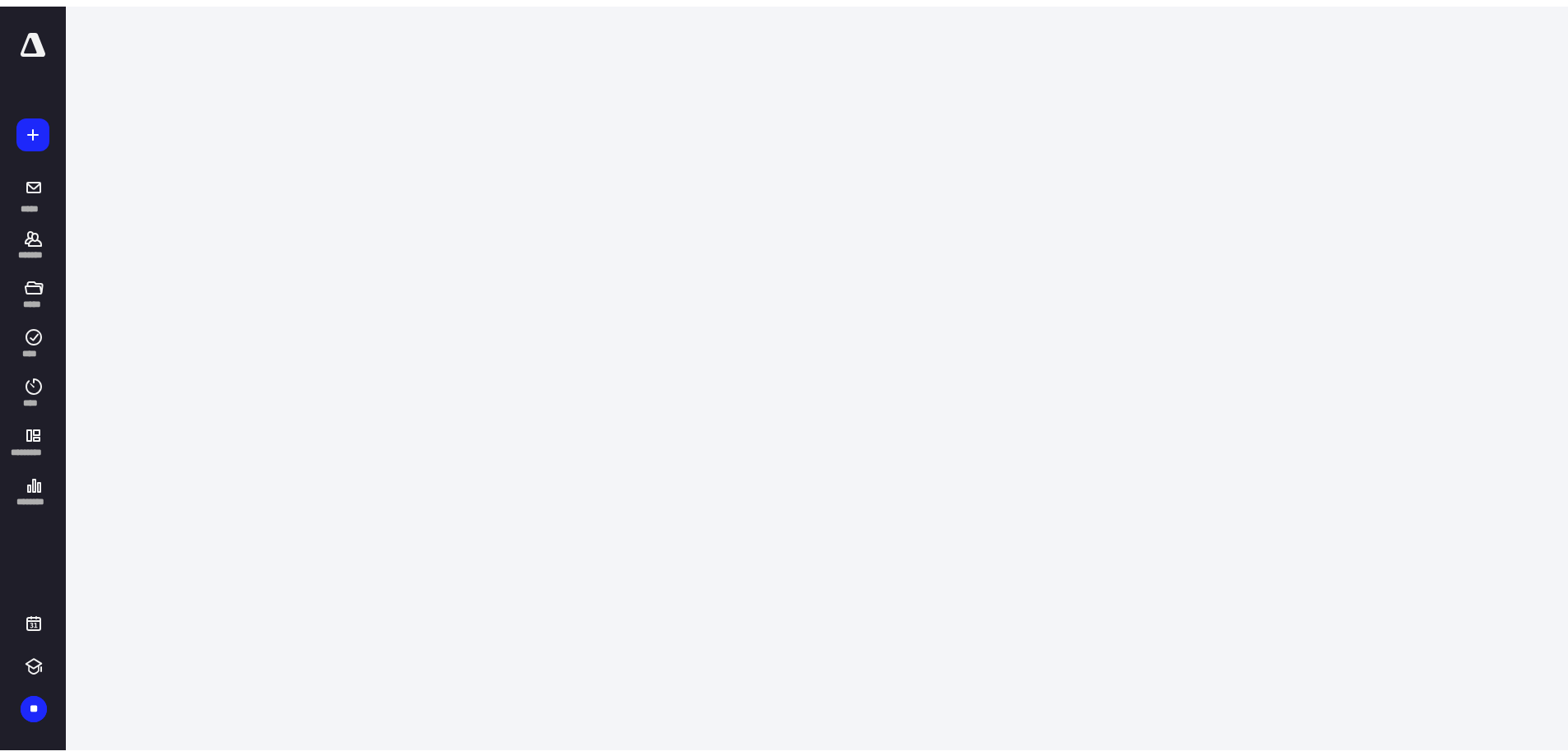 scroll, scrollTop: 0, scrollLeft: 0, axis: both 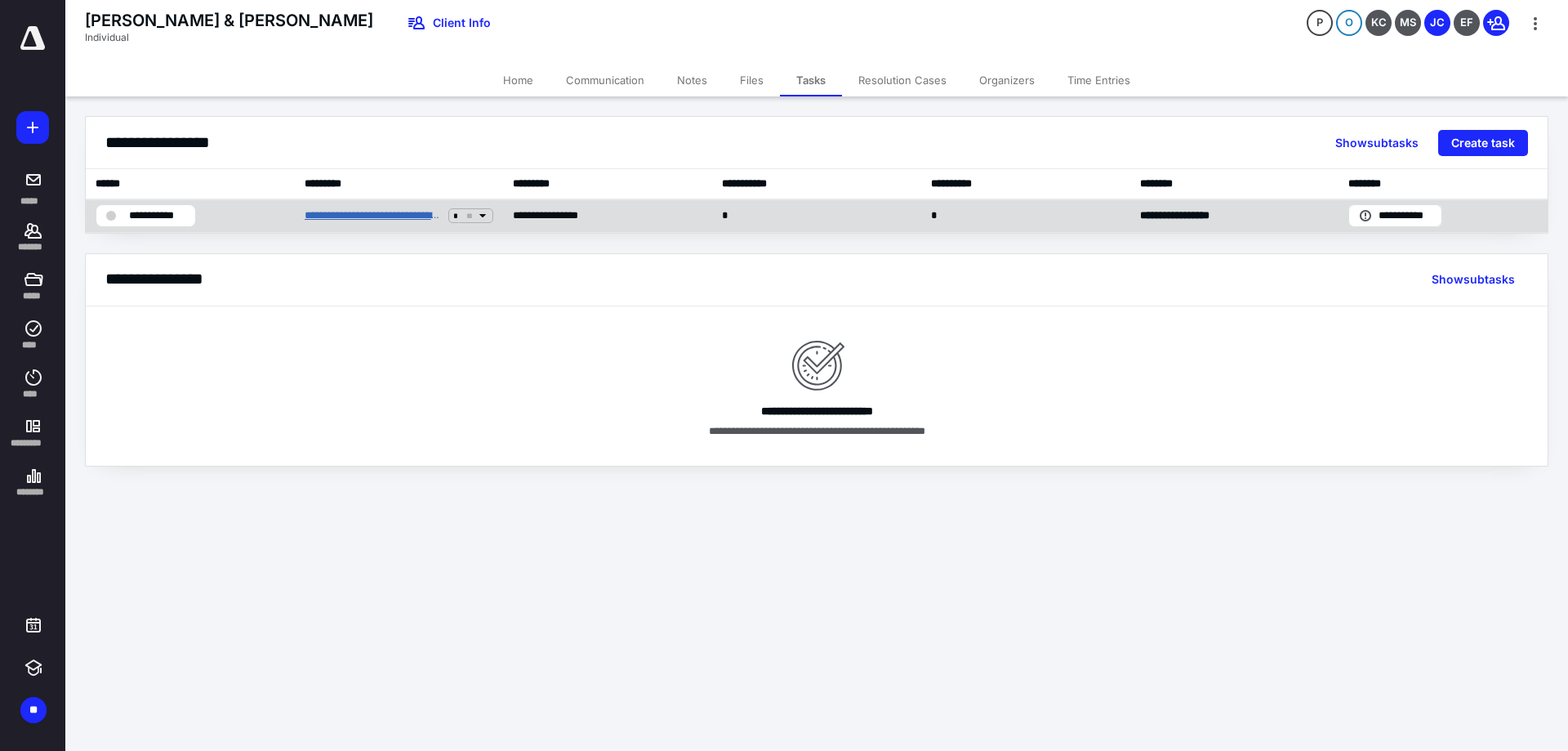 click on "**********" at bounding box center [373, 216] 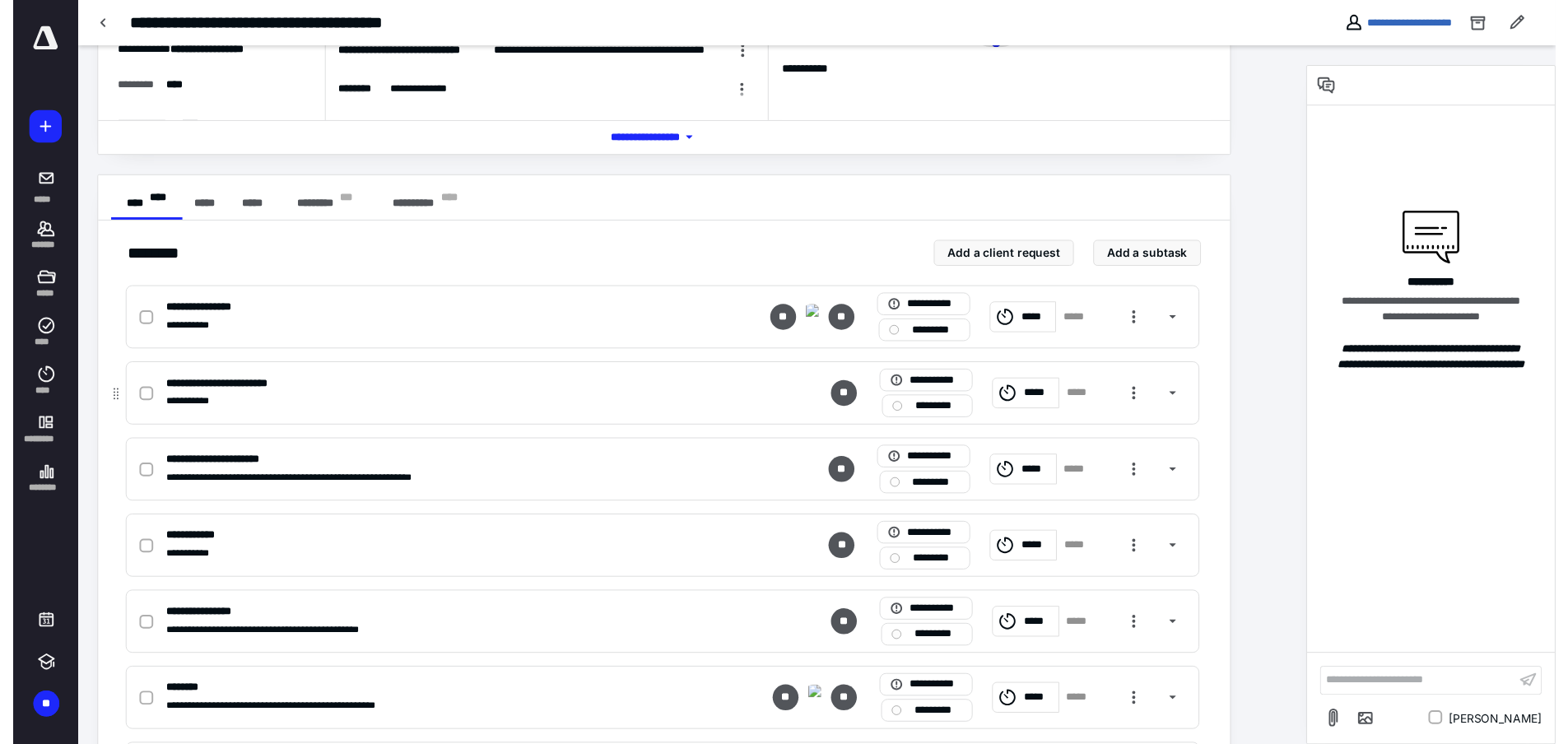 scroll, scrollTop: 0, scrollLeft: 0, axis: both 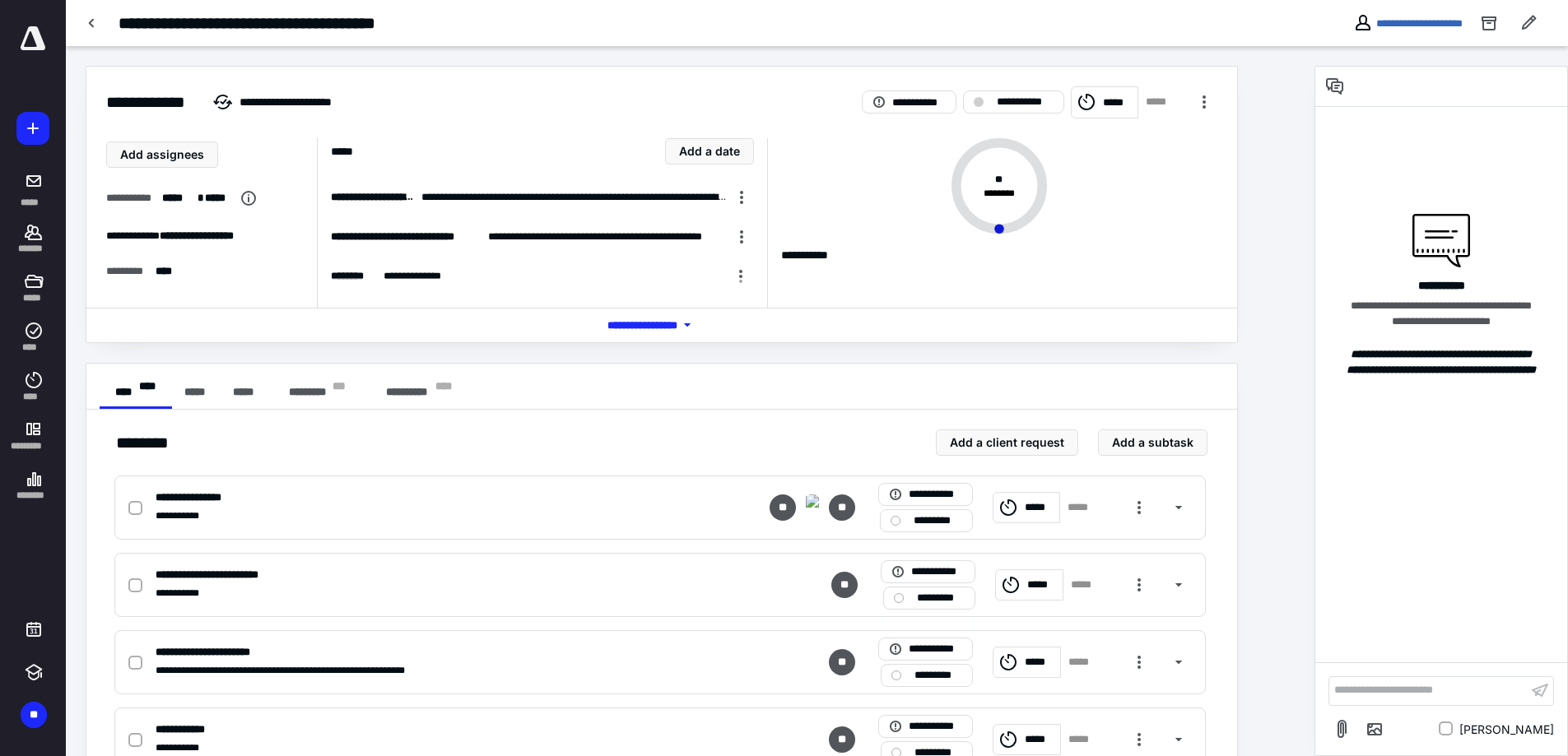 click on "*** **** *******" at bounding box center (662, 324) 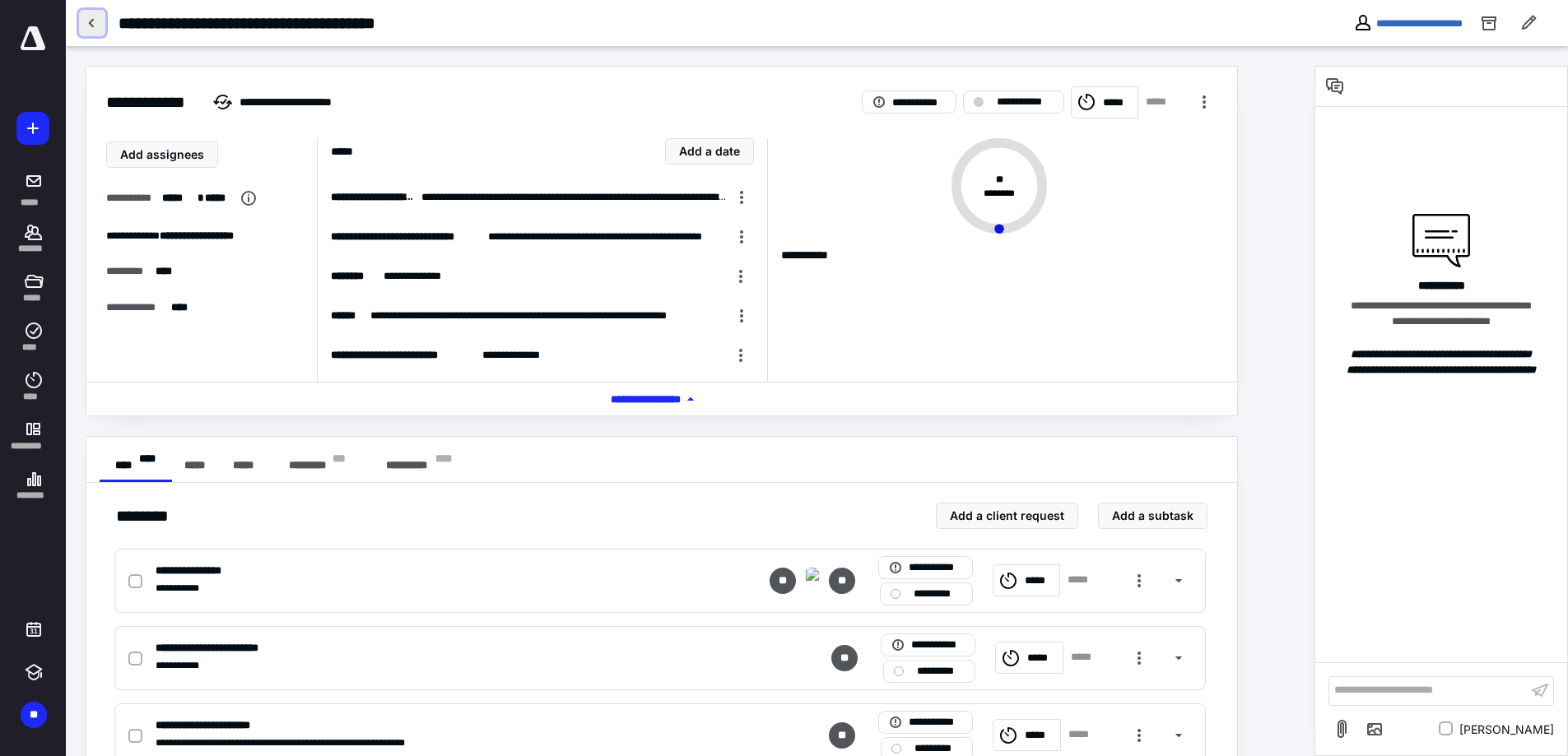 click at bounding box center [92, 23] 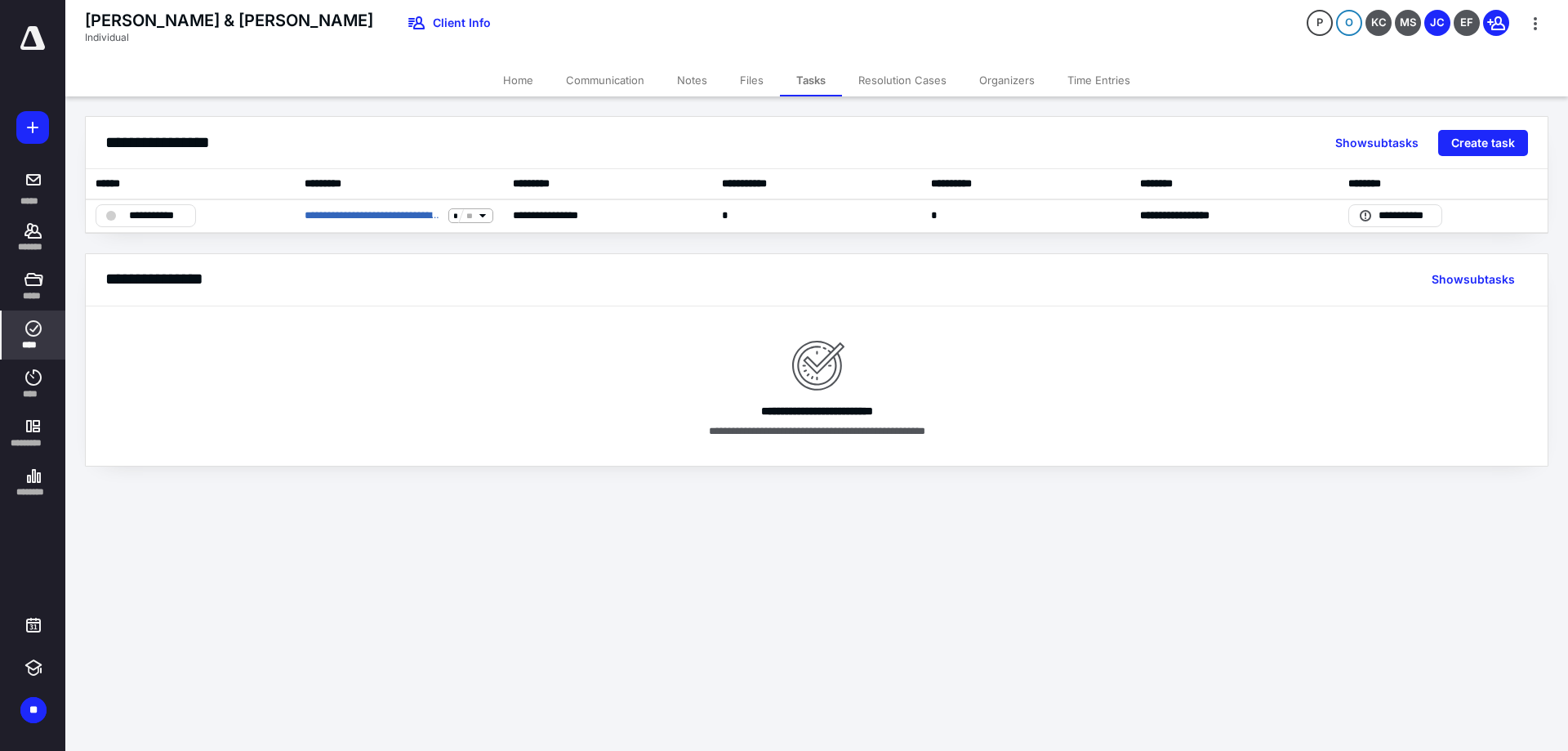 click on "****" at bounding box center (33, 335) 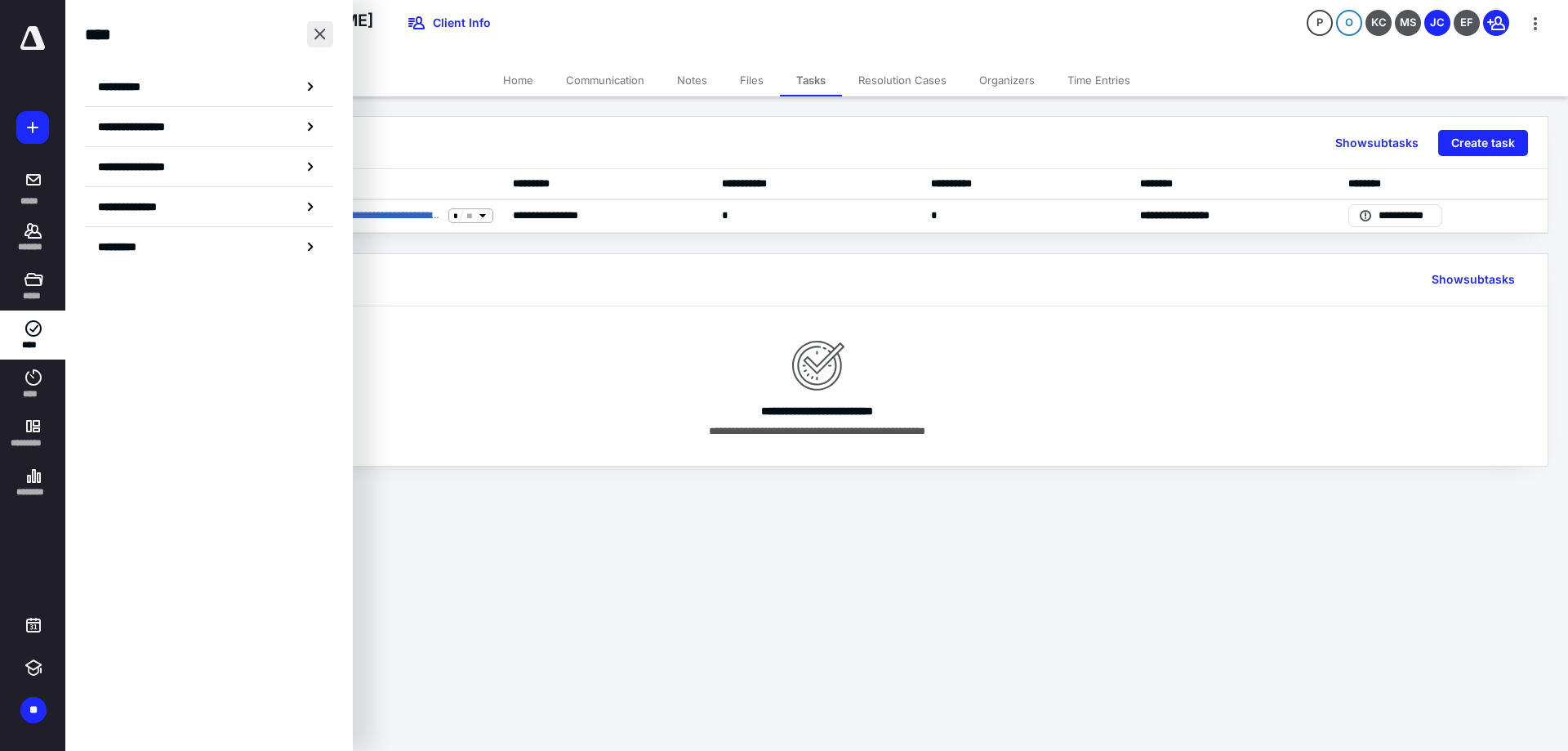 click at bounding box center (320, 34) 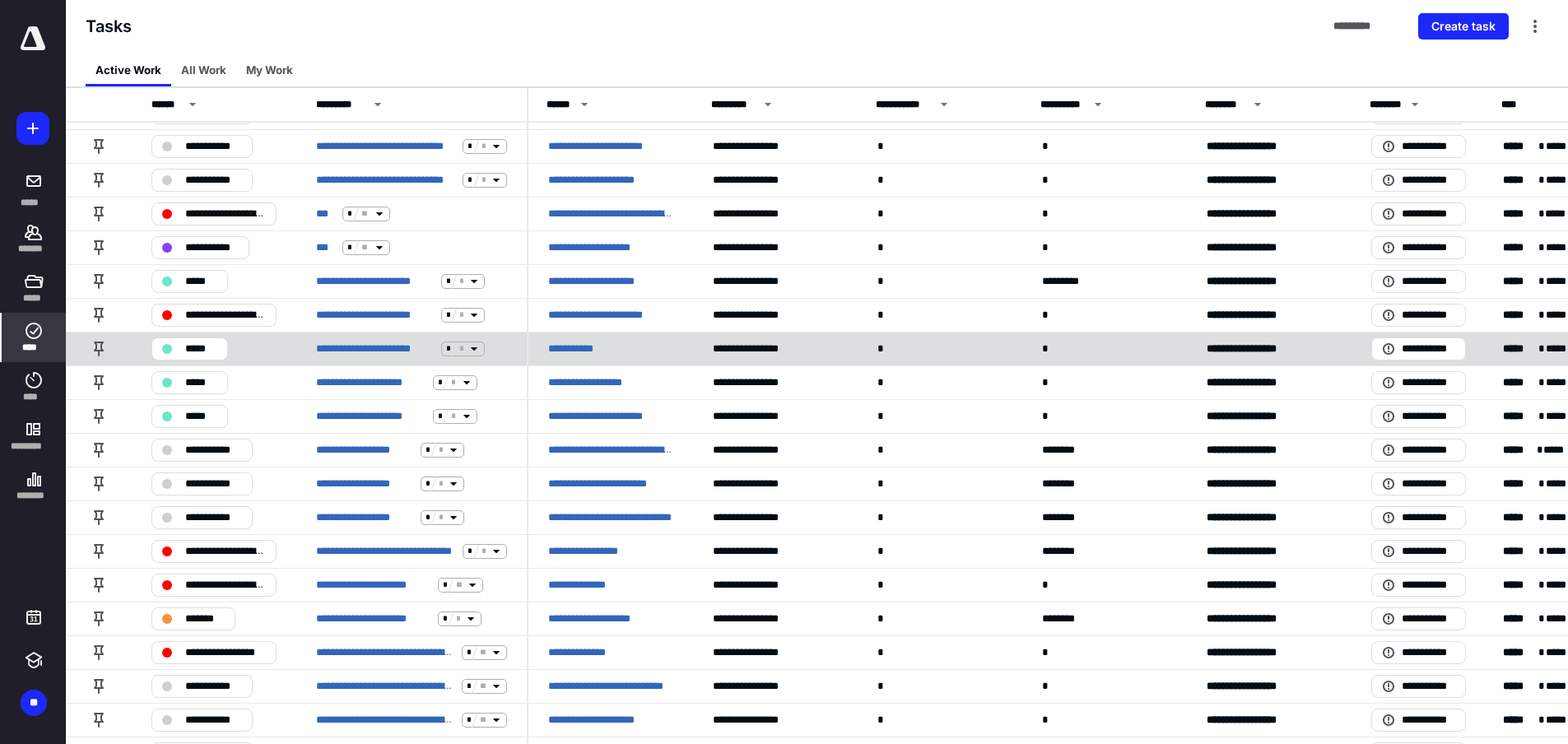 scroll, scrollTop: 2542, scrollLeft: 0, axis: vertical 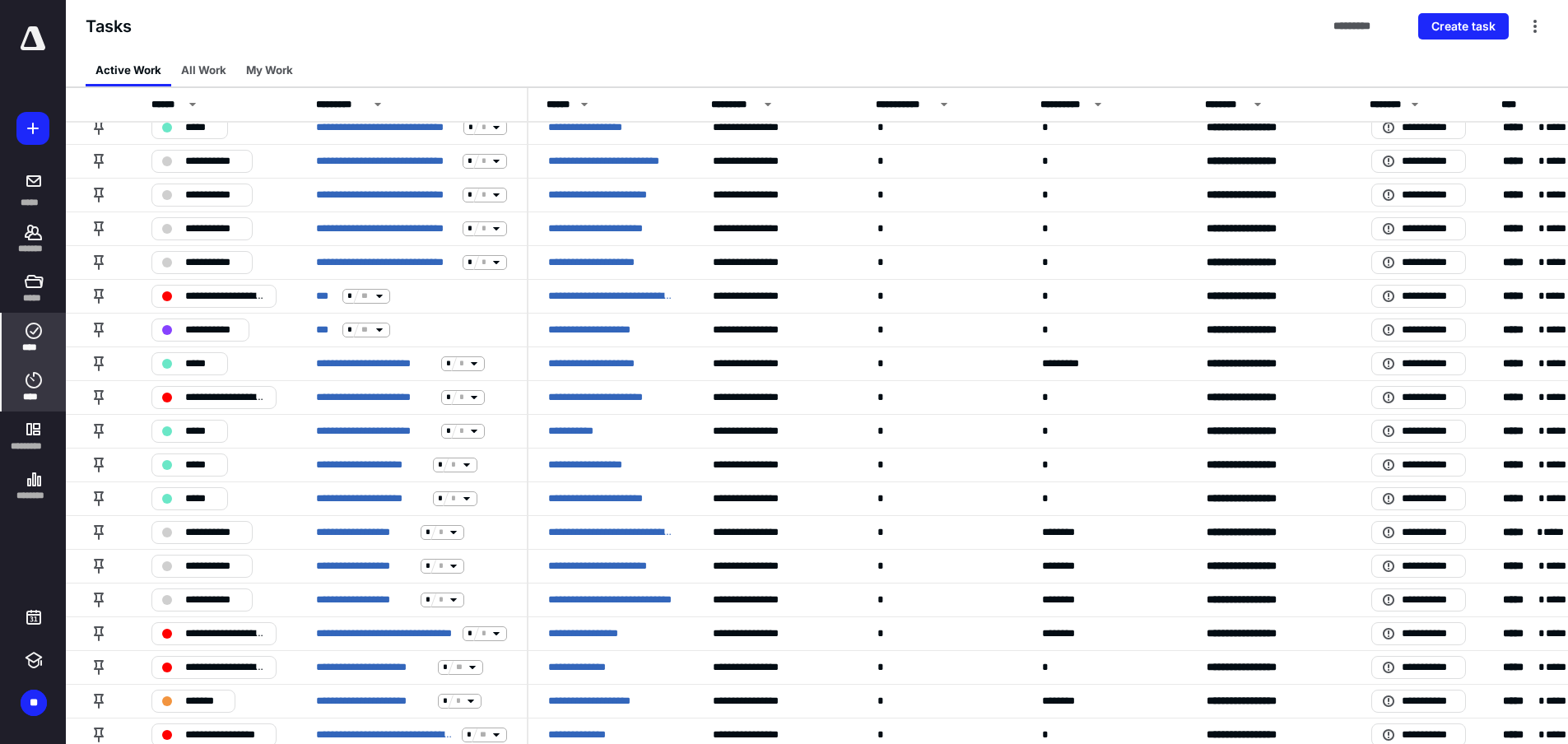 click 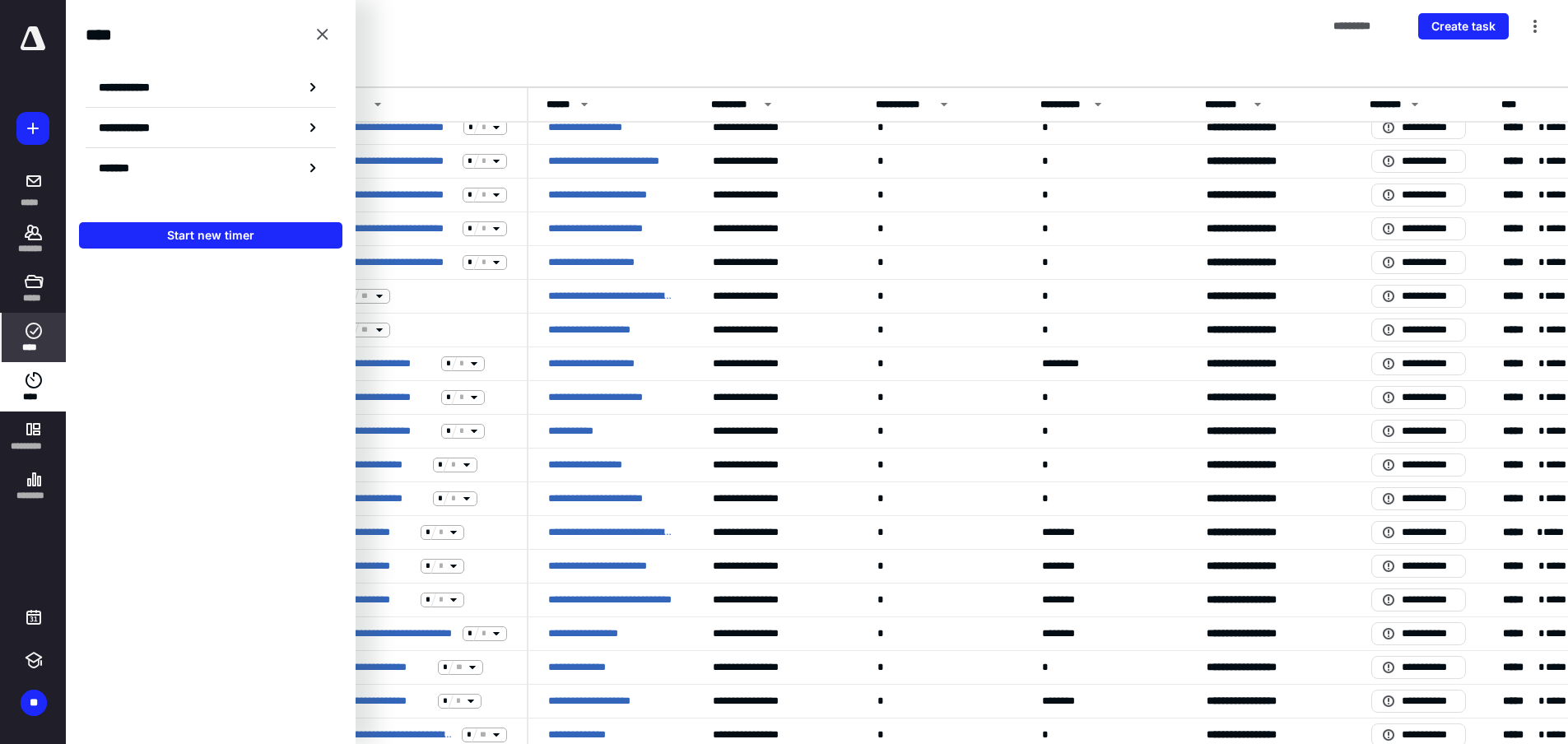click on "Tasks ********* Create task" at bounding box center (817, 26) 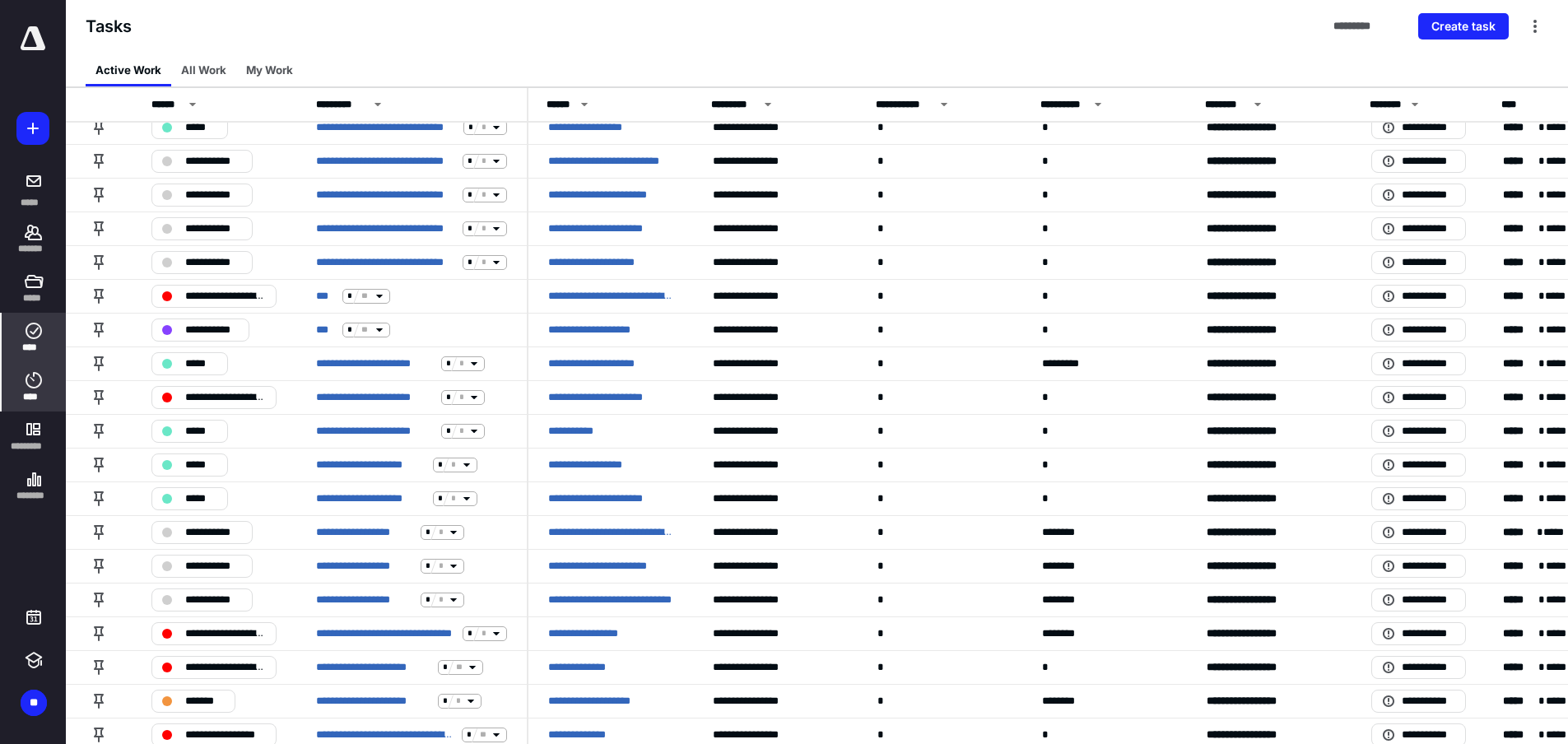 click 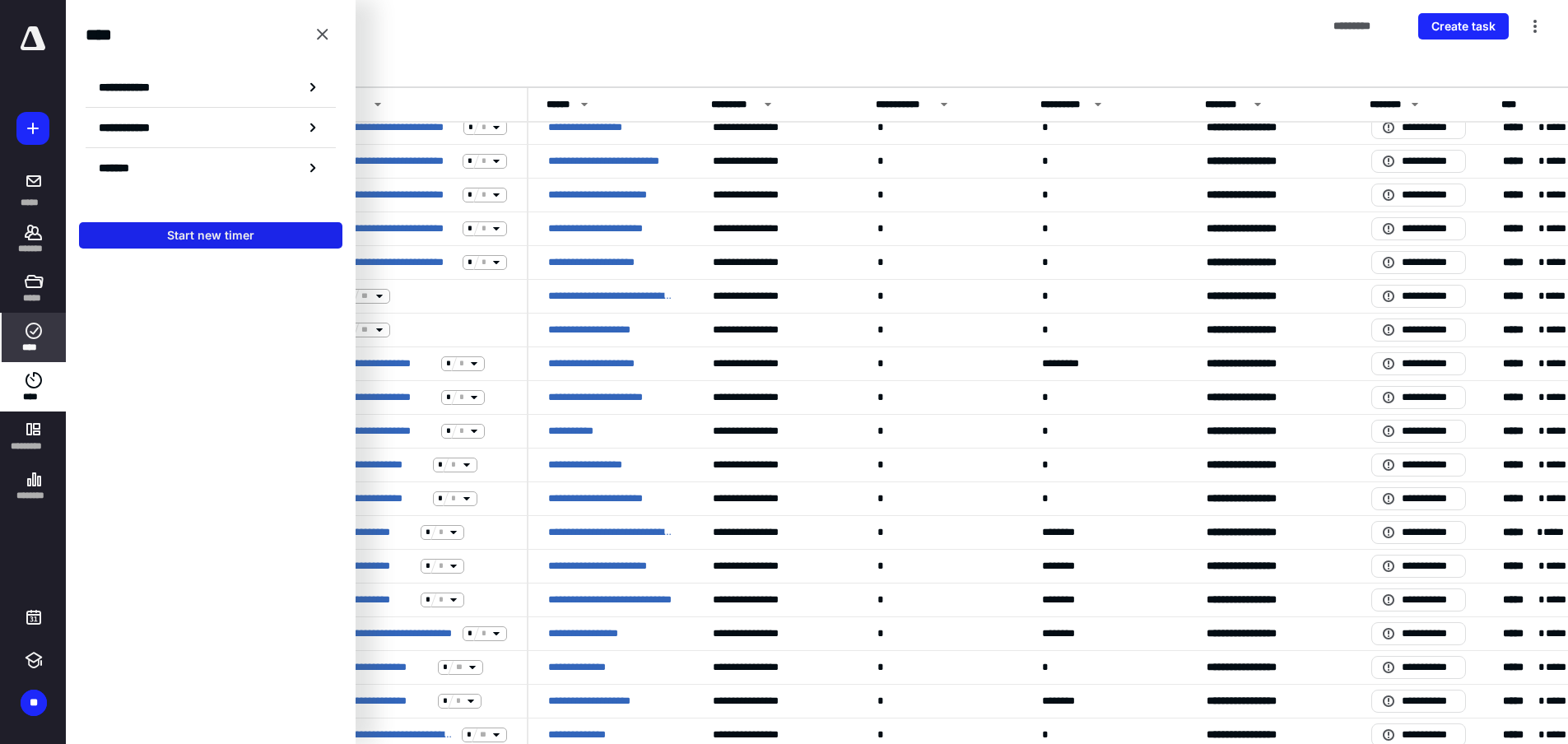 click on "Start new timer" at bounding box center [211, 235] 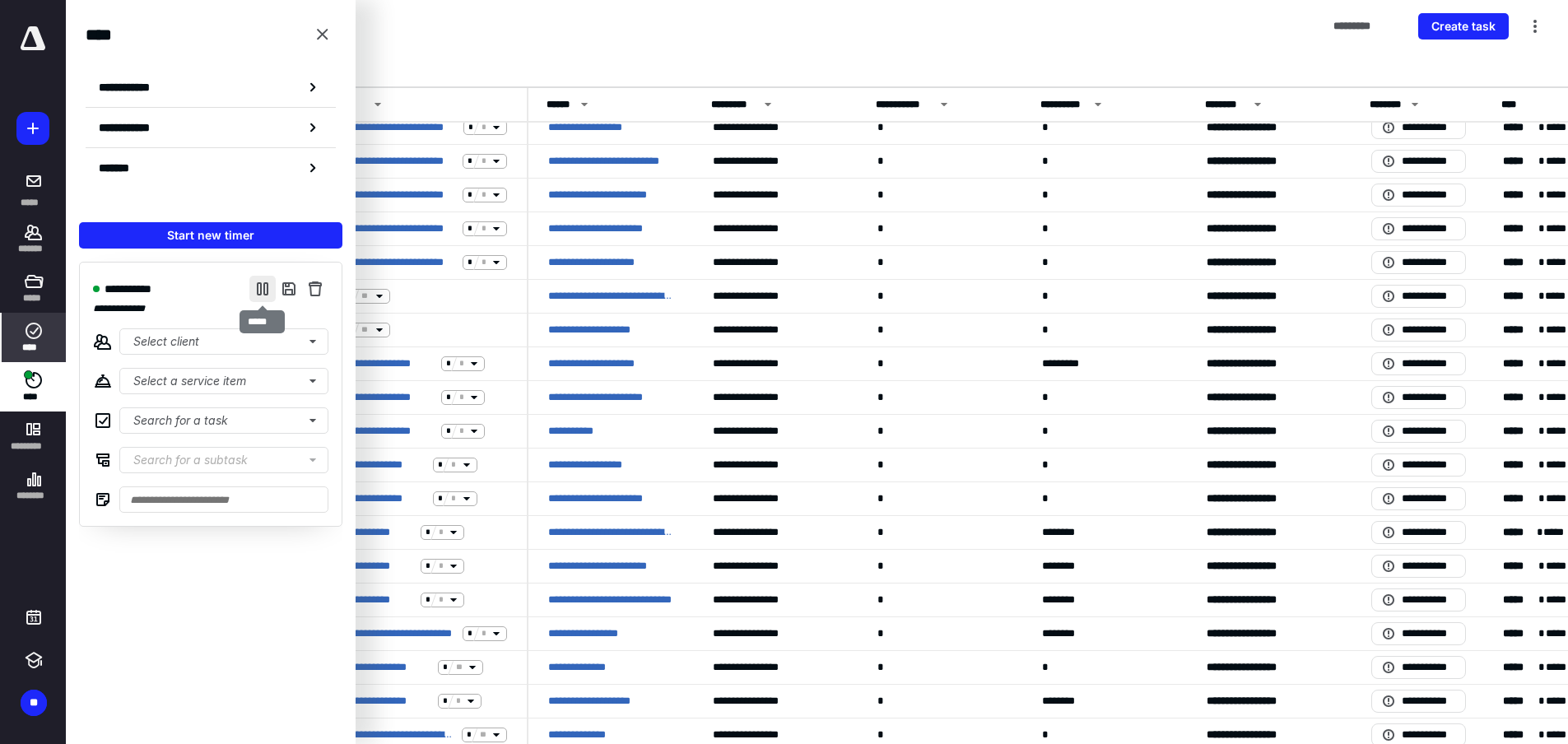 click at bounding box center [263, 289] 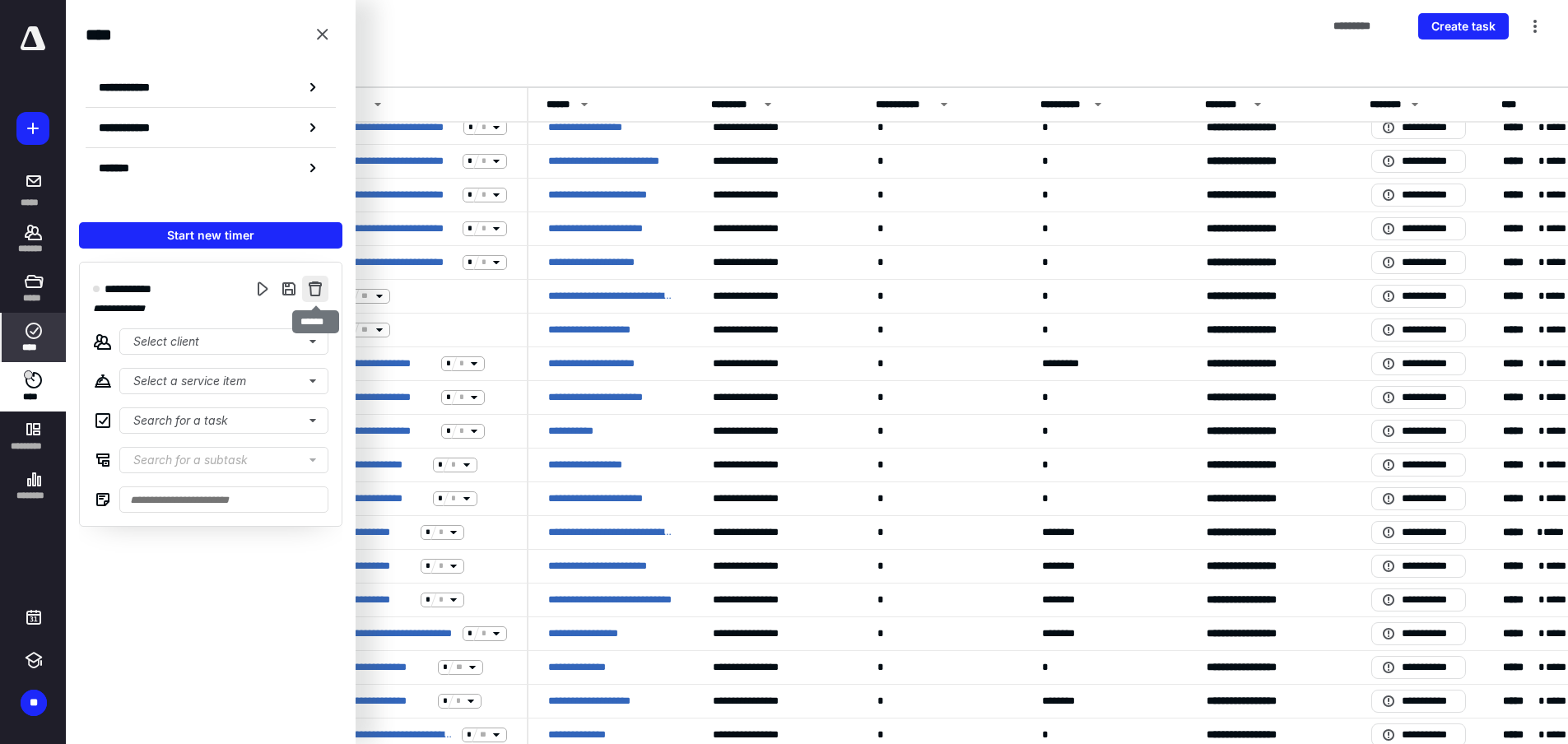 click at bounding box center (315, 289) 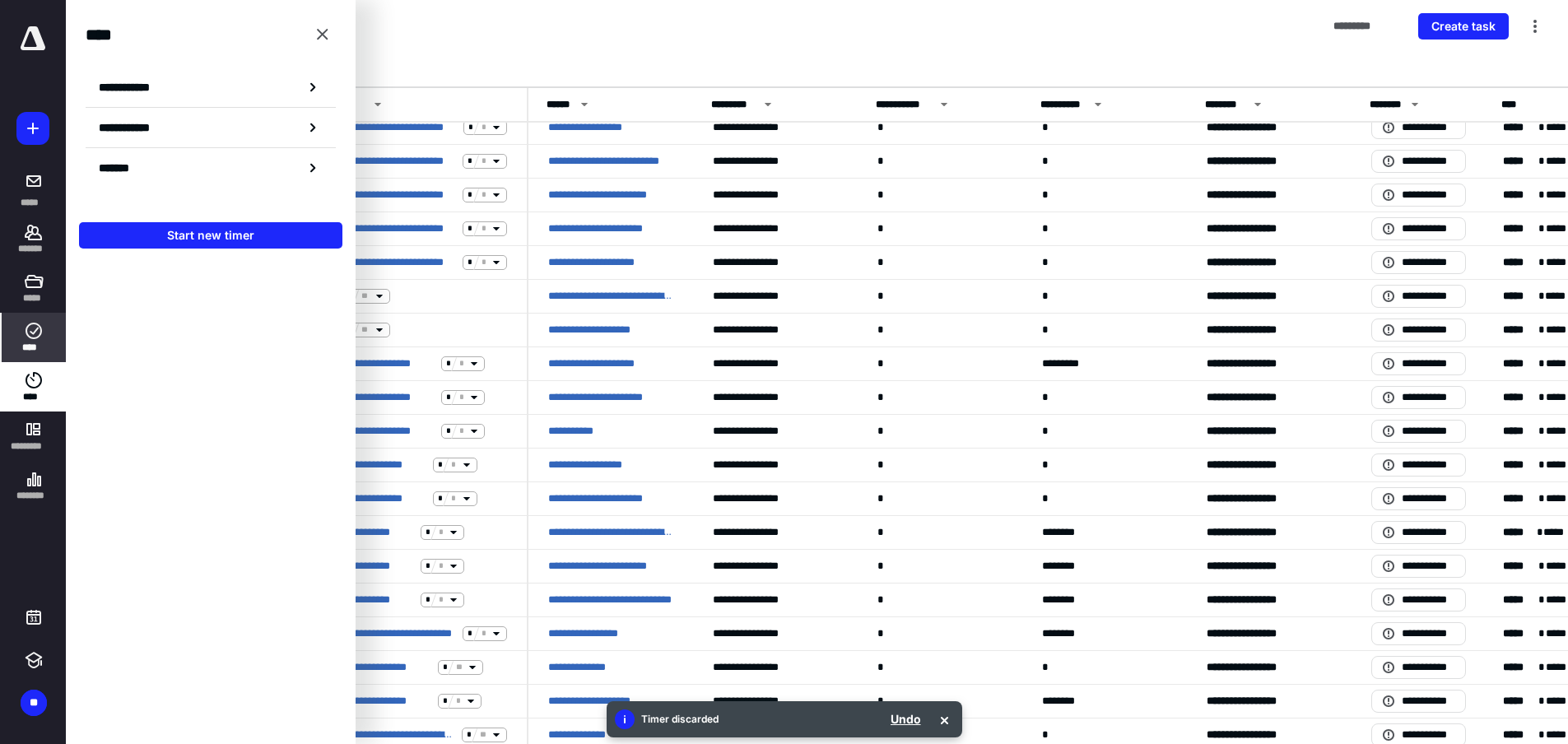 click on "Tasks ********* Create task" at bounding box center (817, 26) 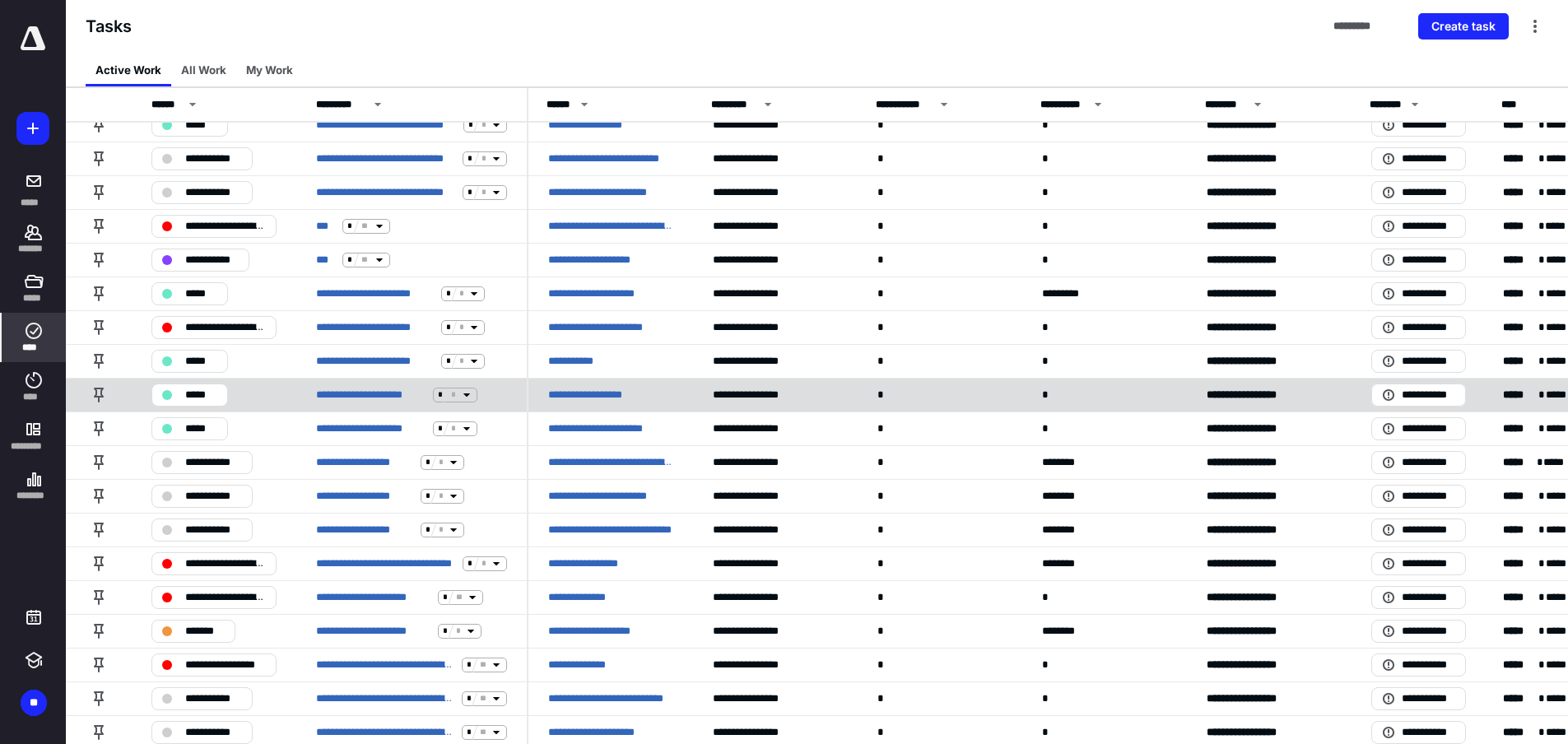 scroll, scrollTop: 2789, scrollLeft: 0, axis: vertical 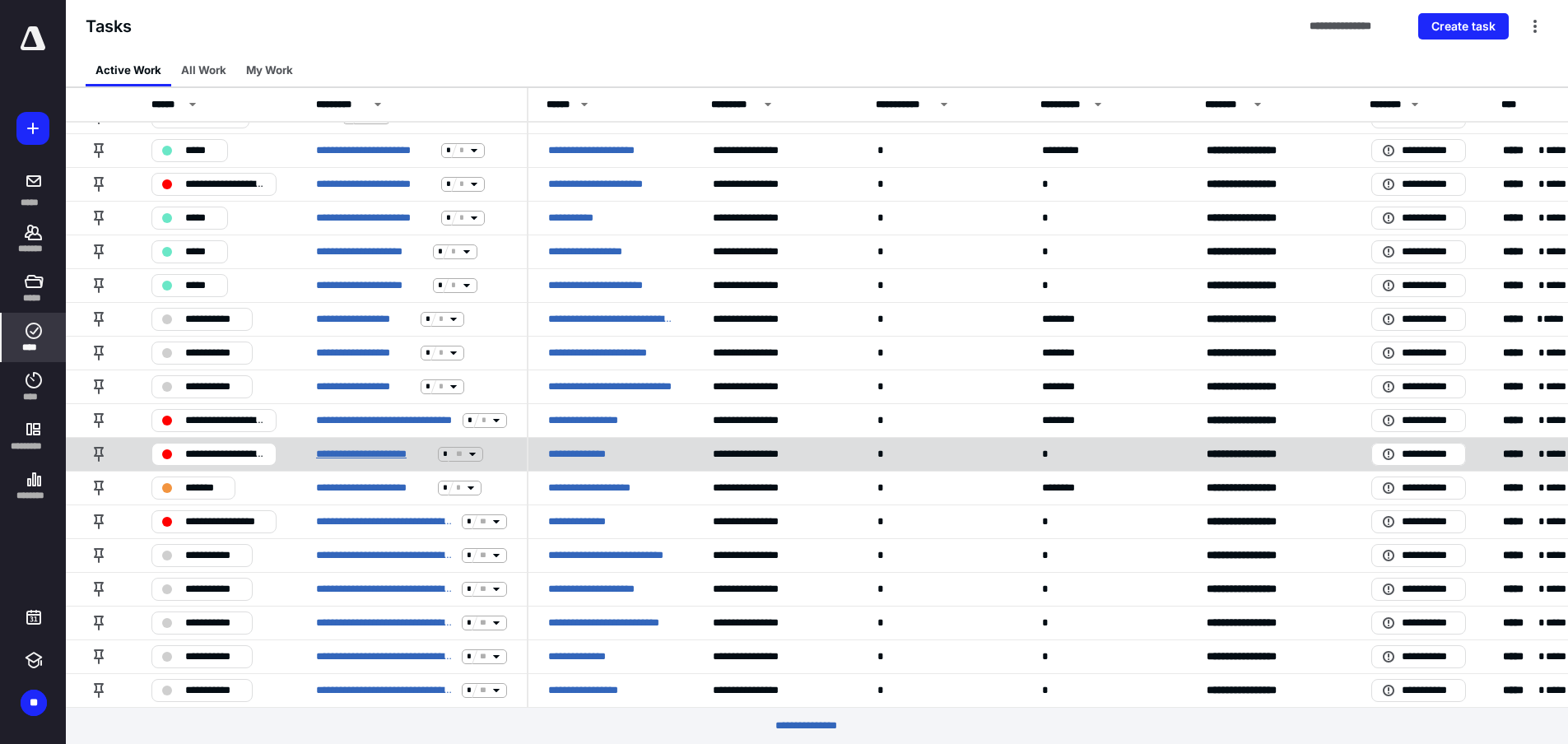 click on "**********" at bounding box center (374, 454) 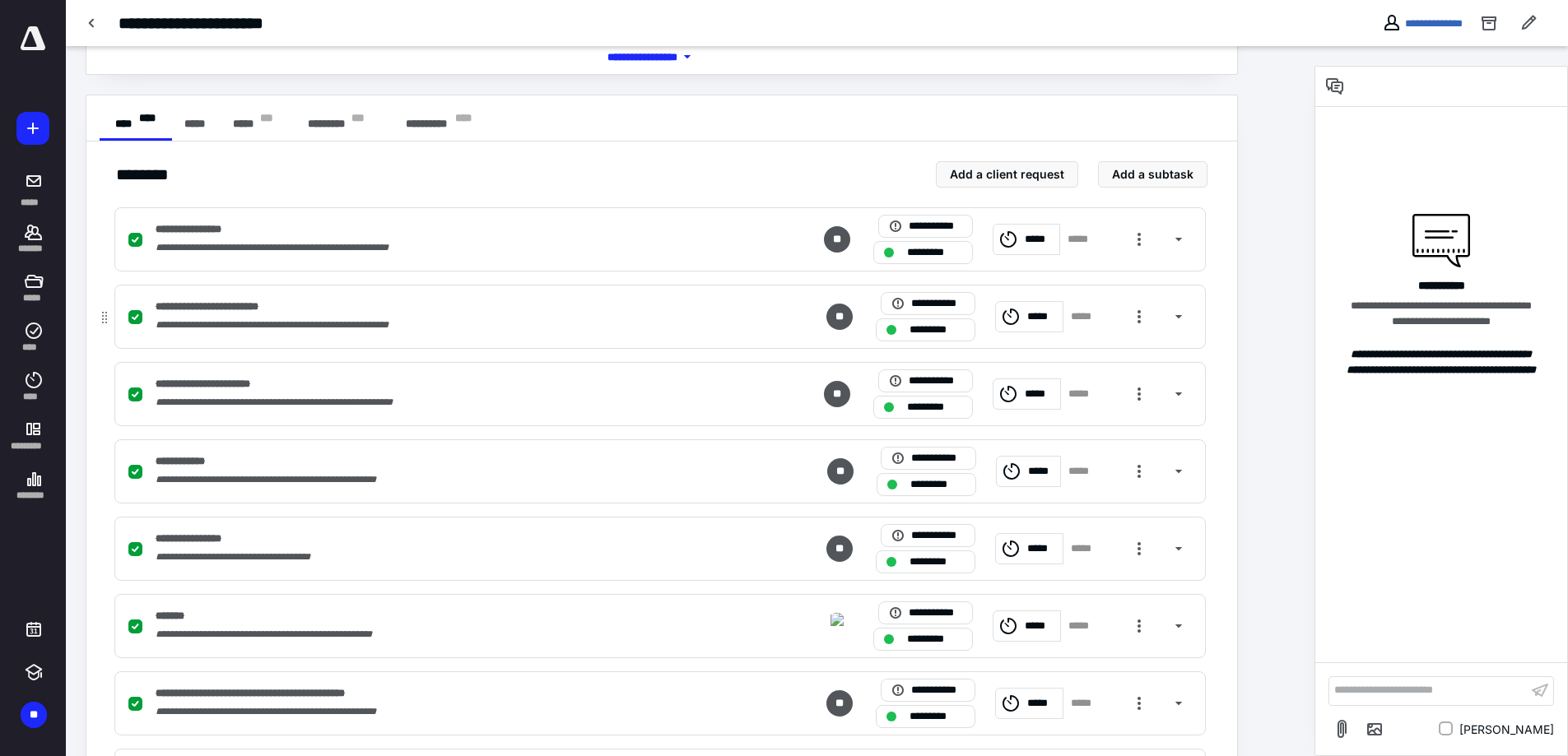 scroll, scrollTop: 21, scrollLeft: 0, axis: vertical 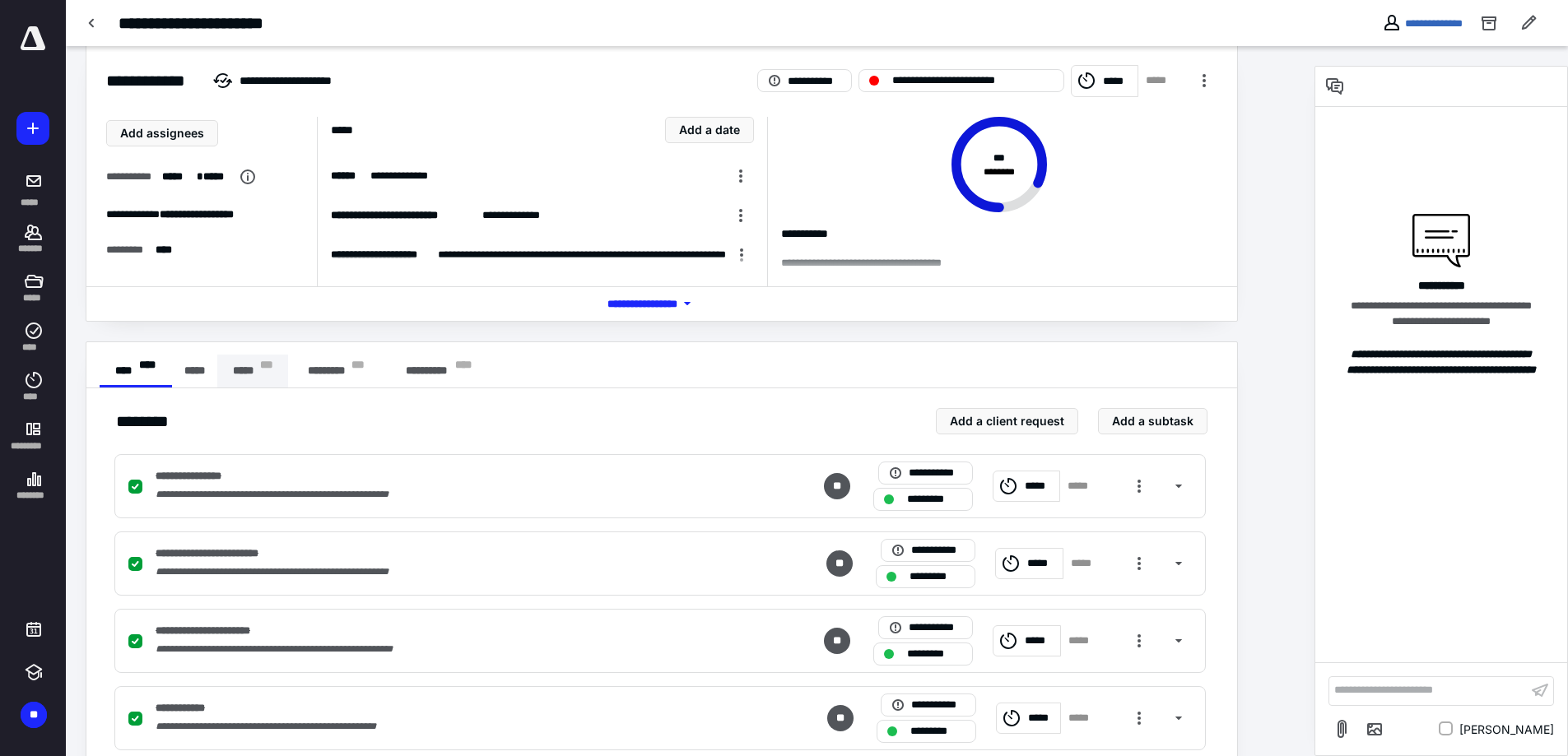 click on "***** * * *" at bounding box center (253, 371) 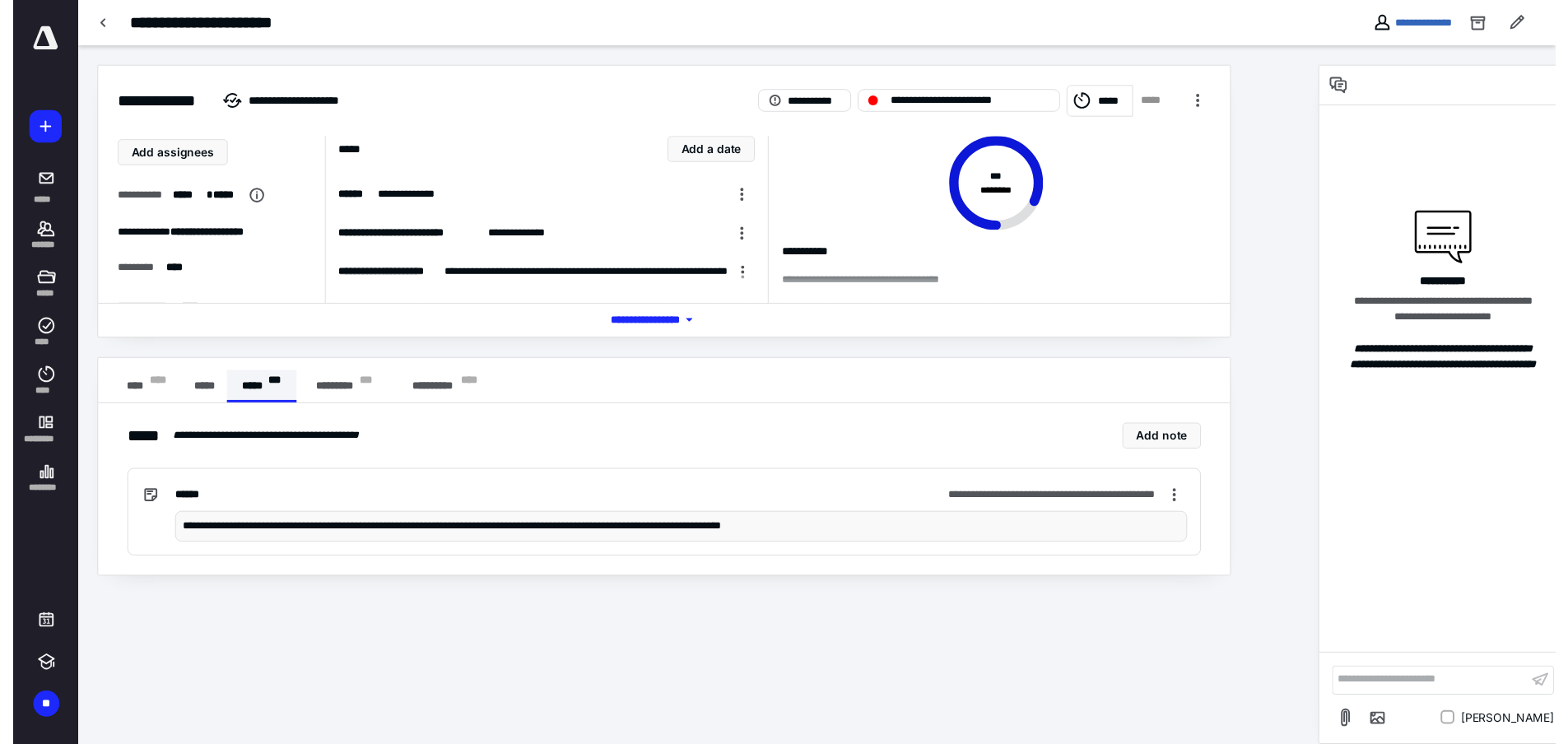 scroll, scrollTop: 0, scrollLeft: 0, axis: both 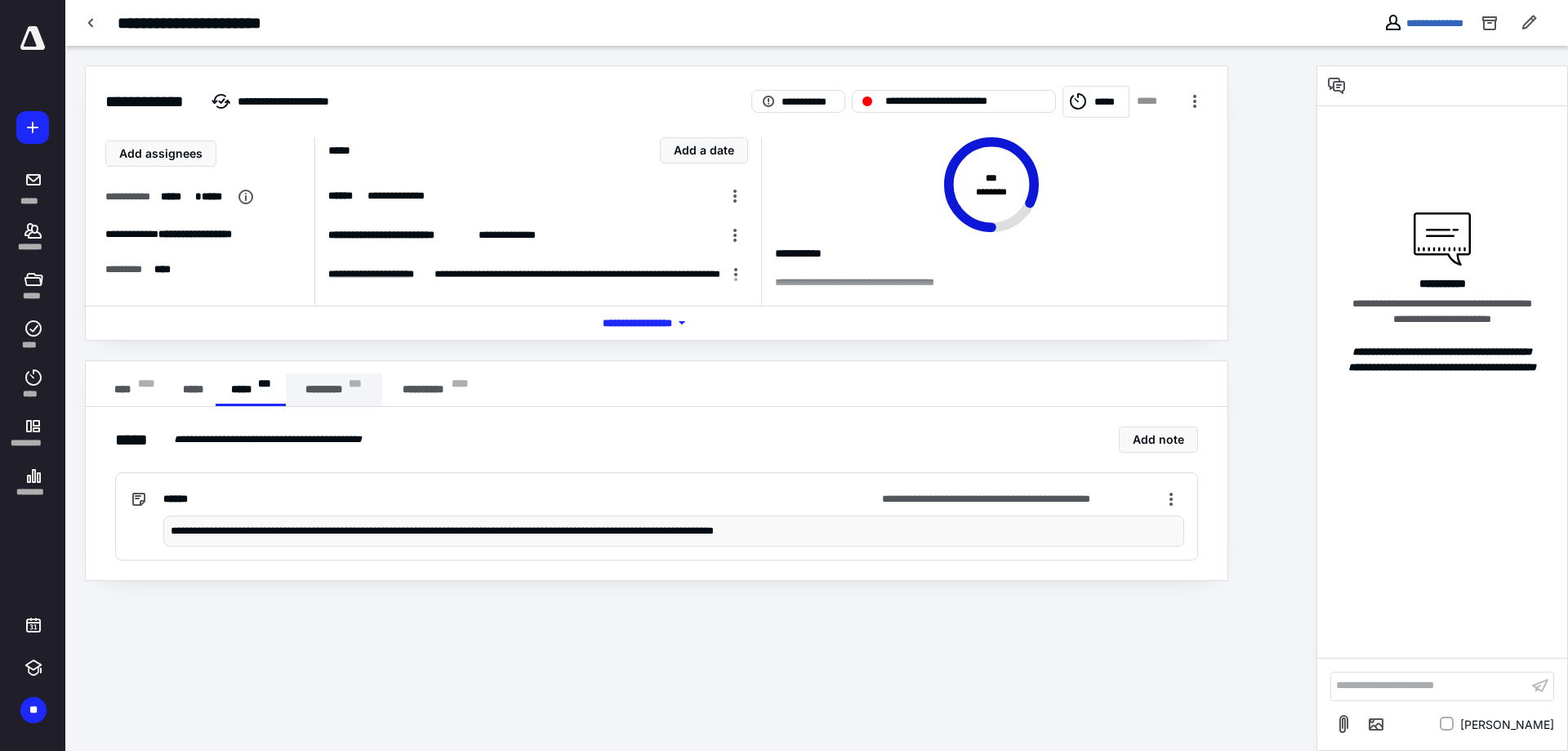 click on "********* * * *" at bounding box center (334, 390) 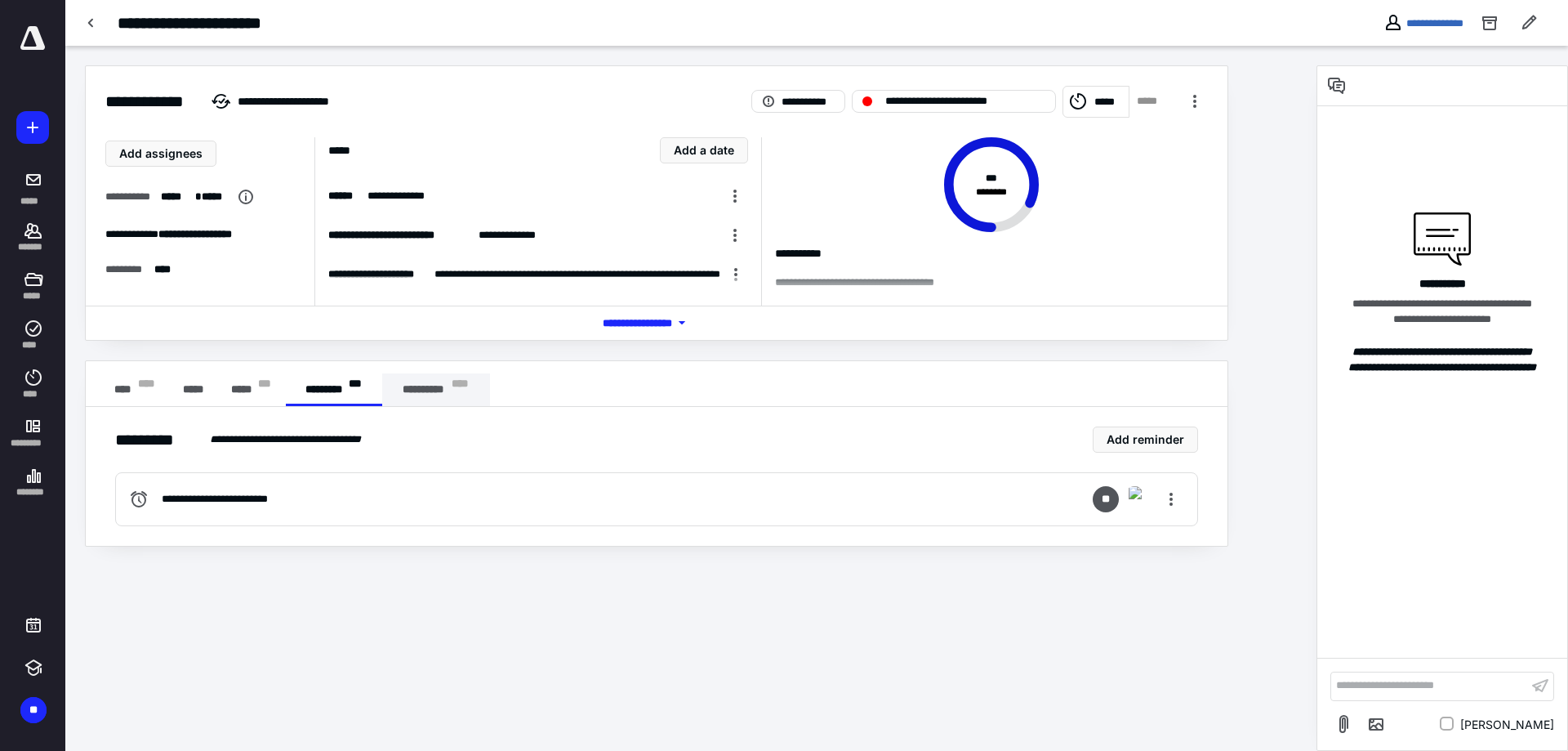click on "* ** *" at bounding box center [460, 390] 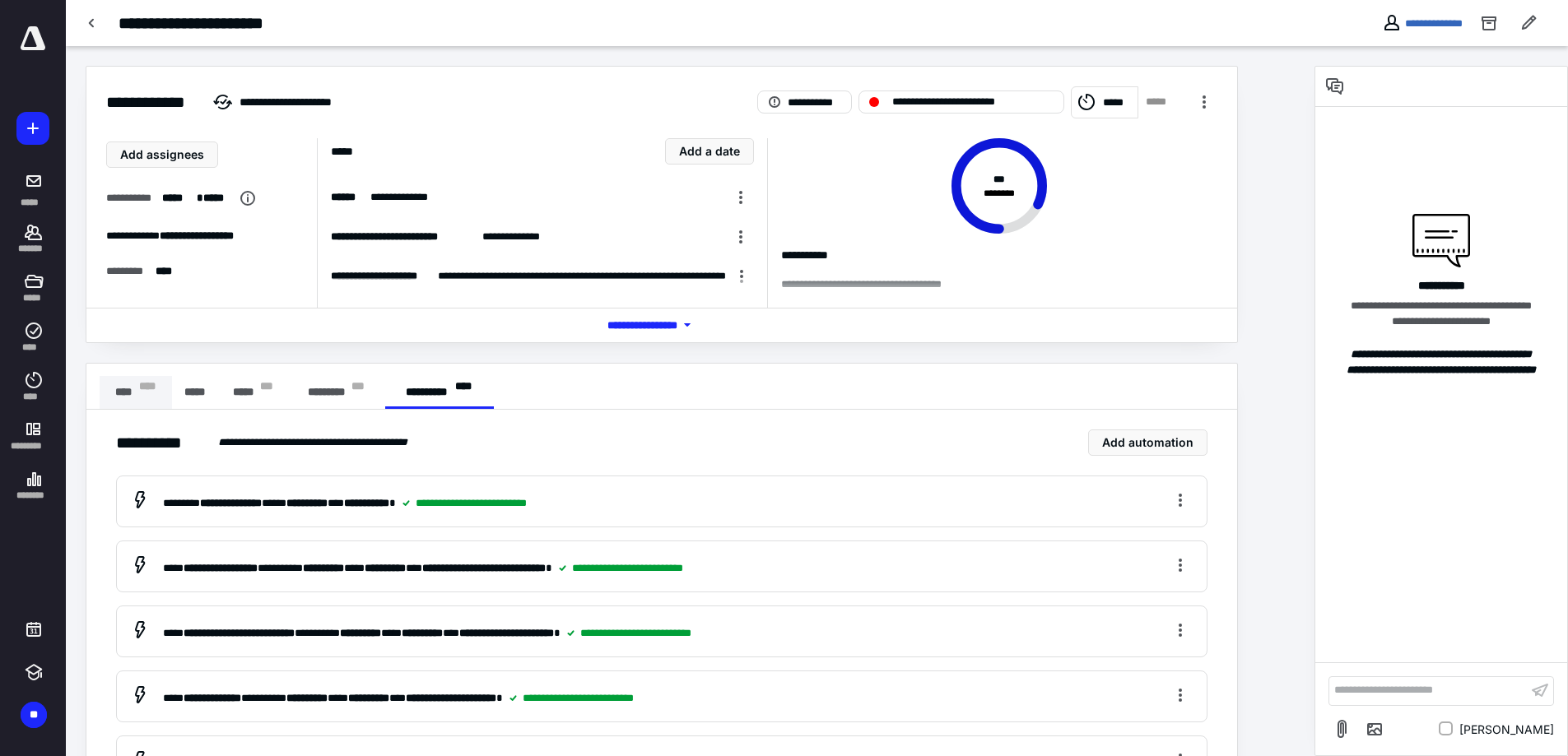 click on "**** * ** *" at bounding box center [136, 392] 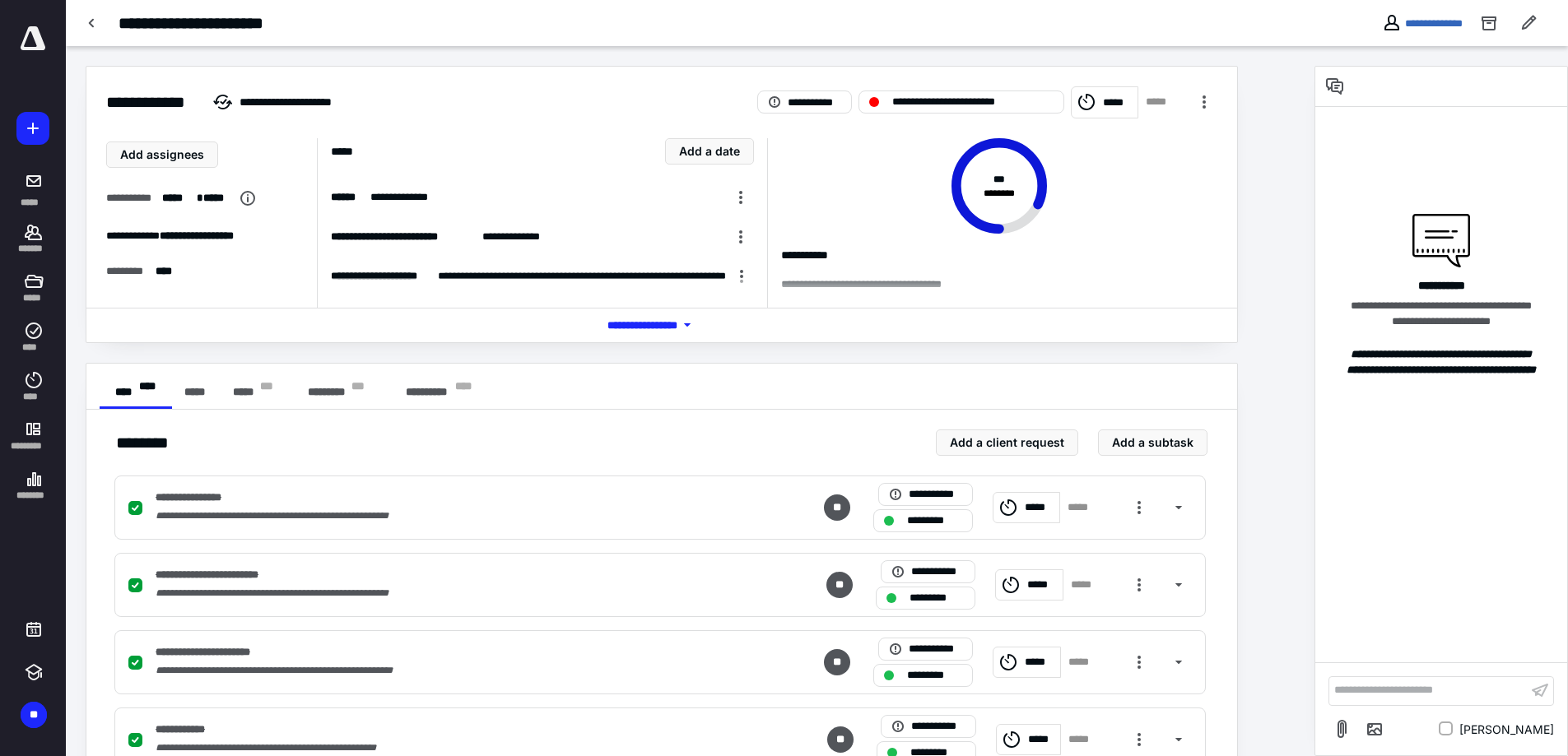 click on "**********" at bounding box center [690, 699] 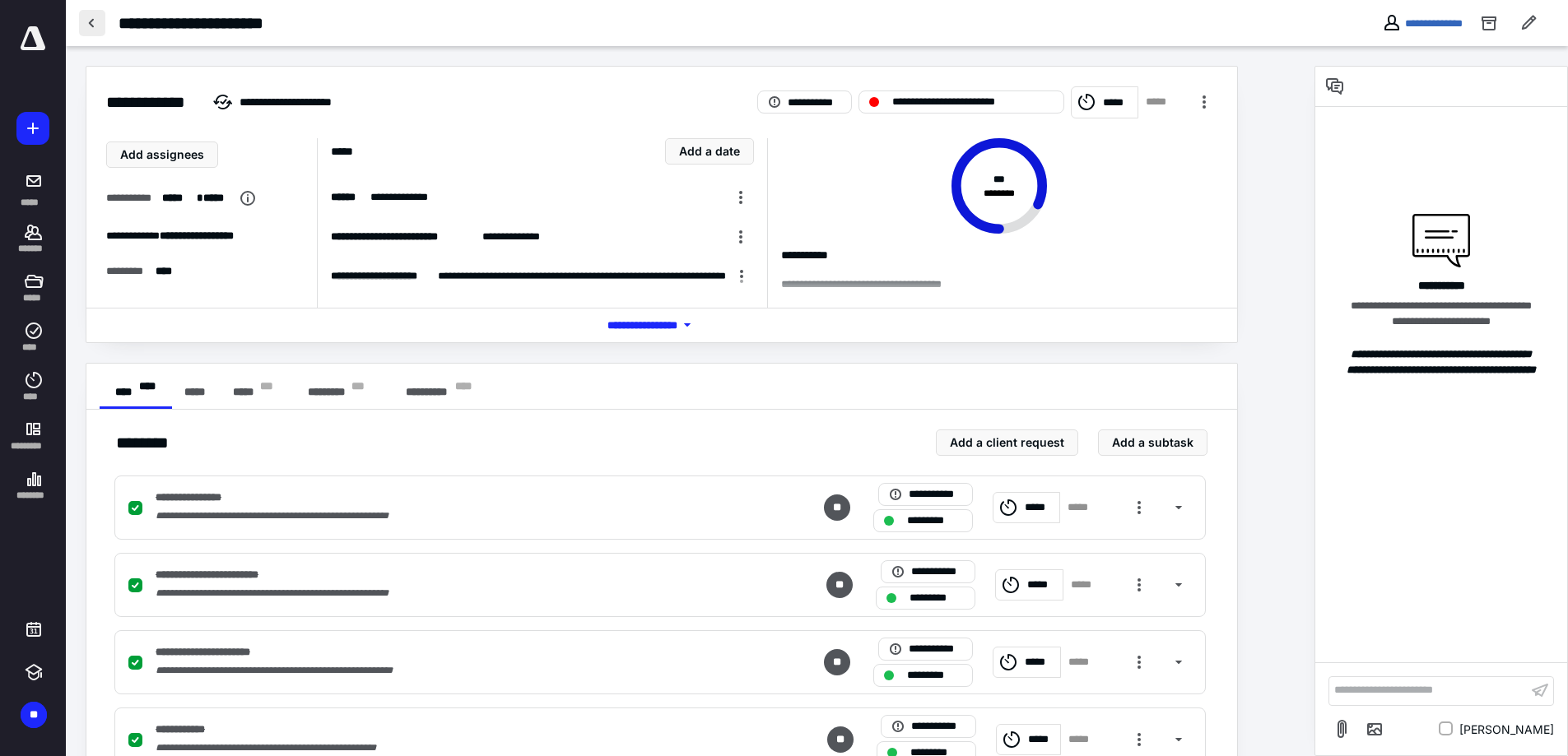 click at bounding box center (92, 23) 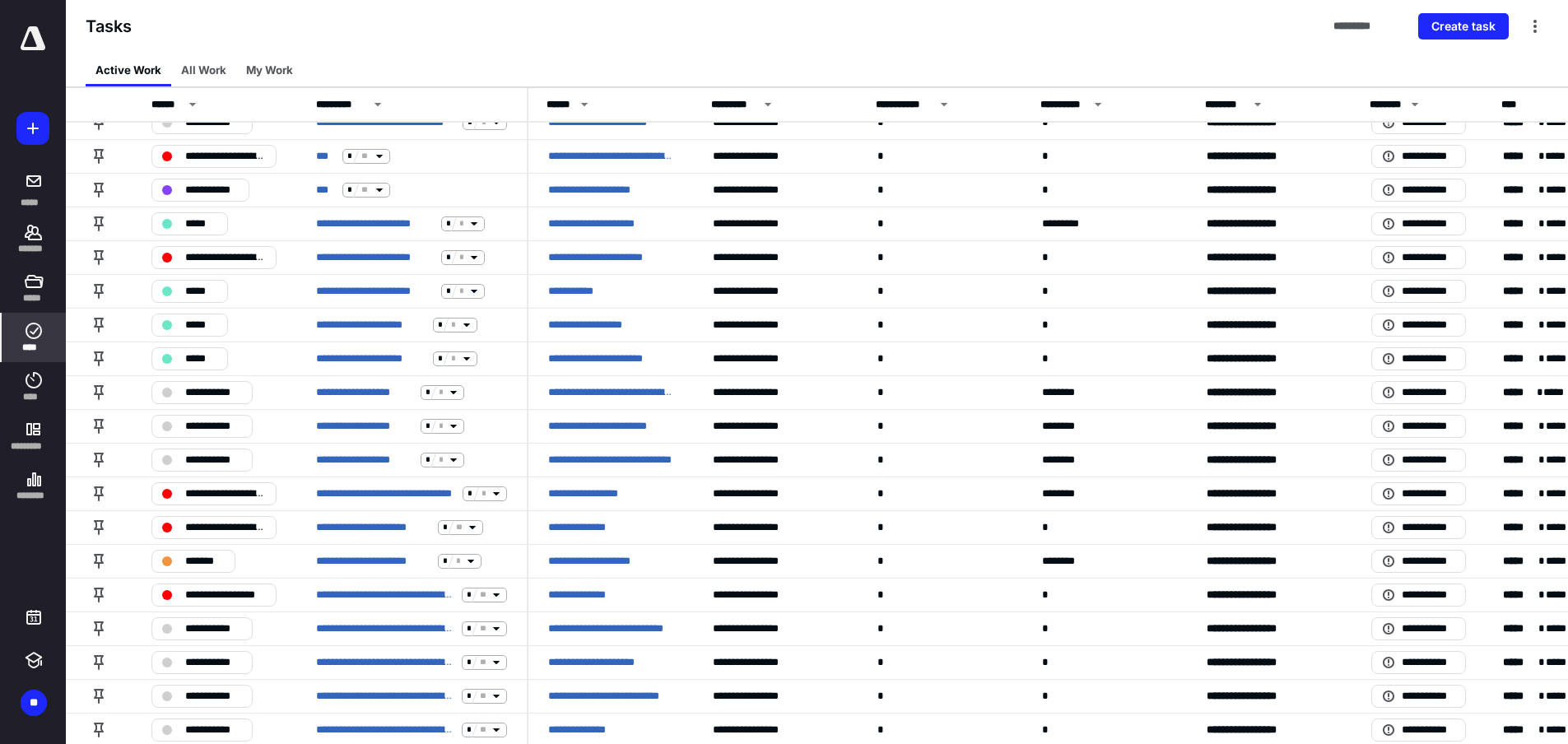 scroll, scrollTop: 2789, scrollLeft: 0, axis: vertical 